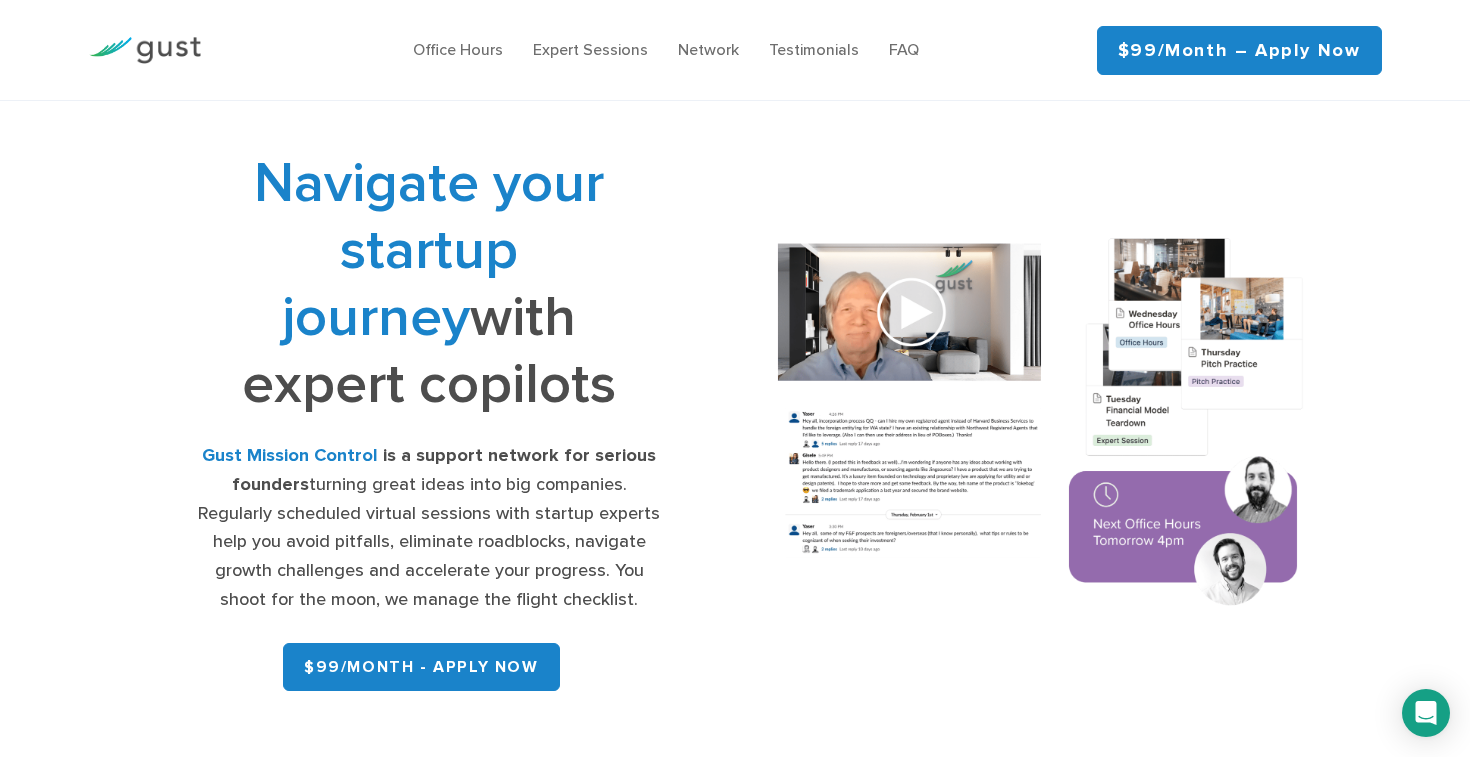 scroll, scrollTop: 398, scrollLeft: 0, axis: vertical 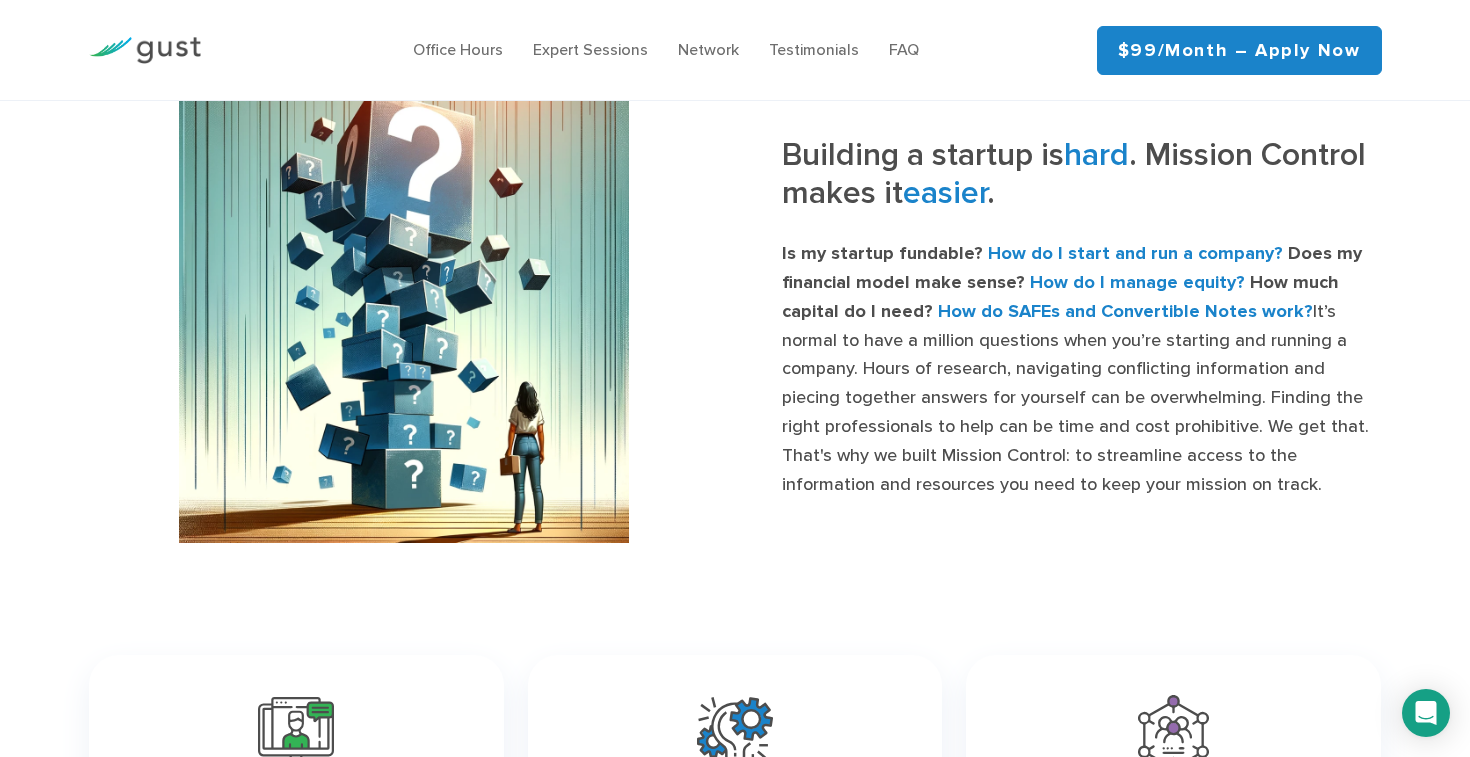 drag, startPoint x: 757, startPoint y: 231, endPoint x: 1068, endPoint y: 483, distance: 400.28116 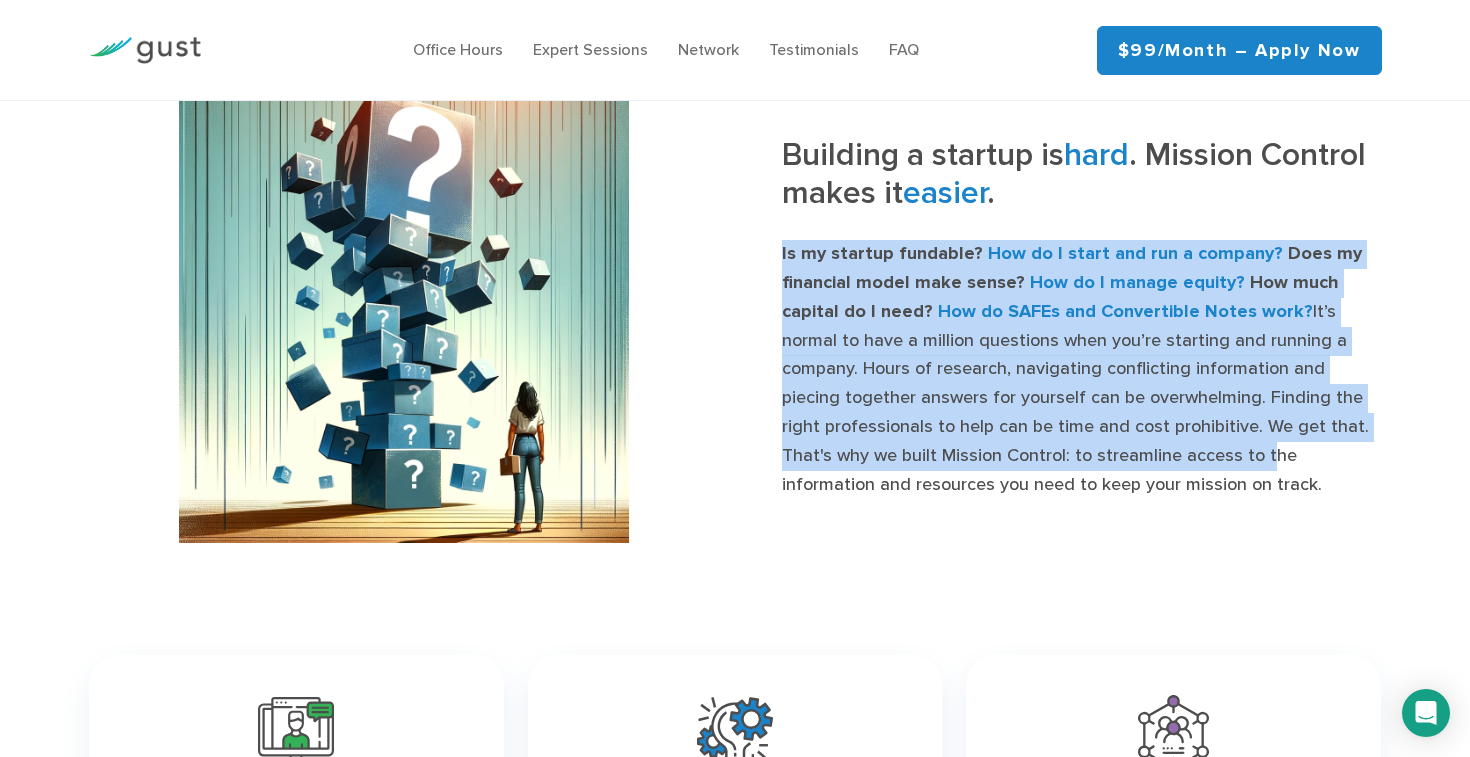 drag, startPoint x: 793, startPoint y: 227, endPoint x: 1042, endPoint y: 474, distance: 350.7278 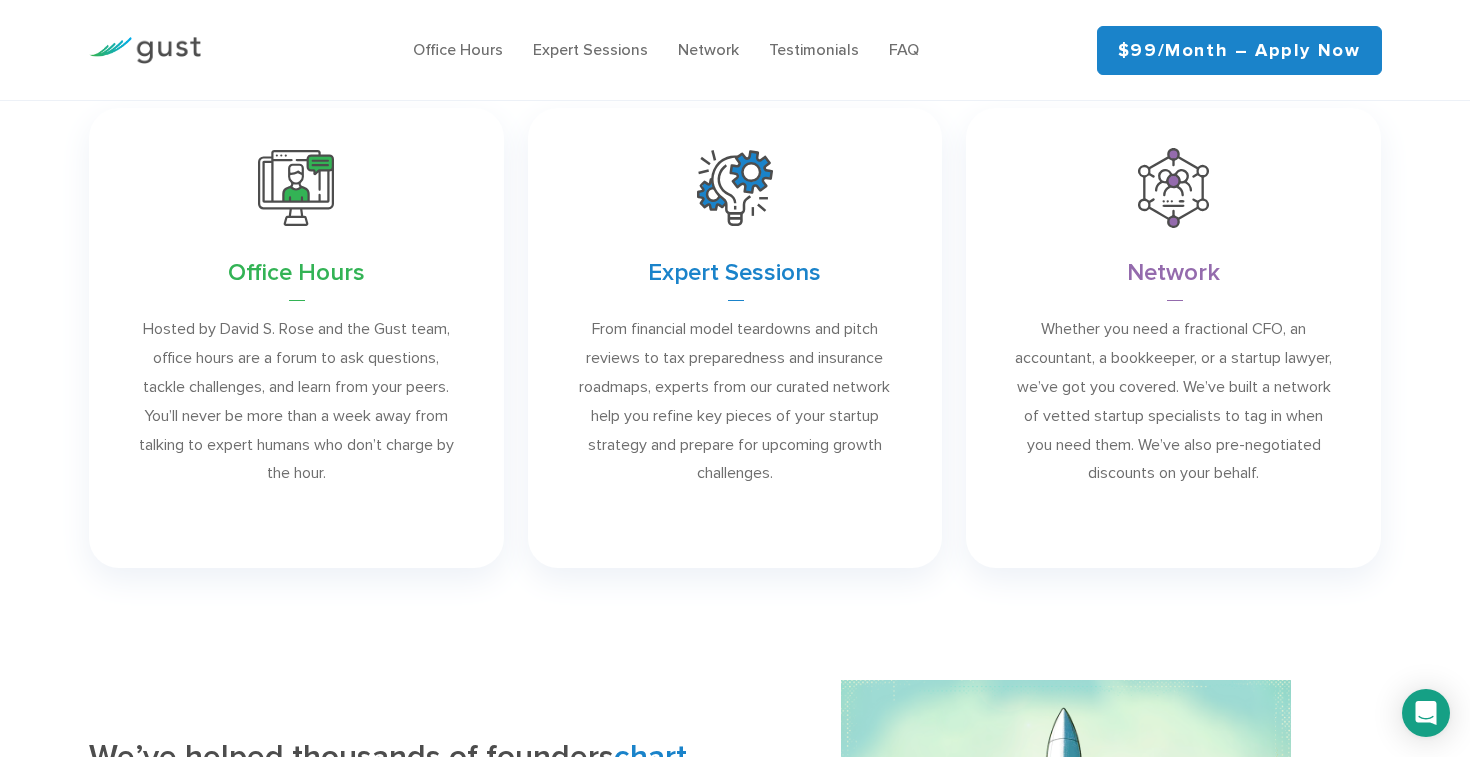 scroll, scrollTop: 1315, scrollLeft: 0, axis: vertical 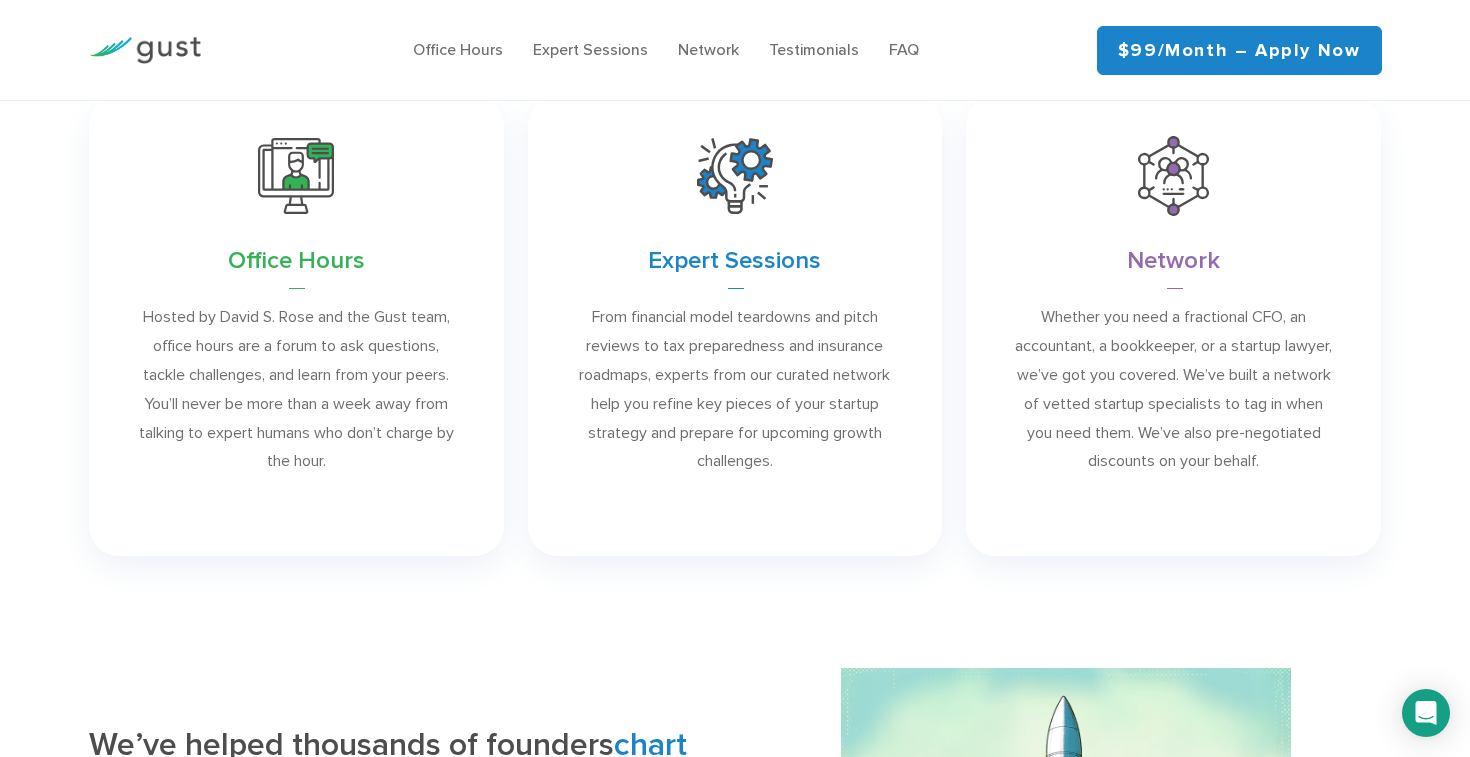 click on "Navigate your startup journey  with expert copilots
Gust Mission Control   is a support network for serious founders  turning great ideas into big companies. Regularly scheduled virtual sessions with startup experts help you avoid pitfalls, eliminate roadblocks, navigate growth challenges and accelerate your progress. You shoot for the moon, we manage the flight checklist.
$99/month - APPLY NOW
." at bounding box center (735, 2013) 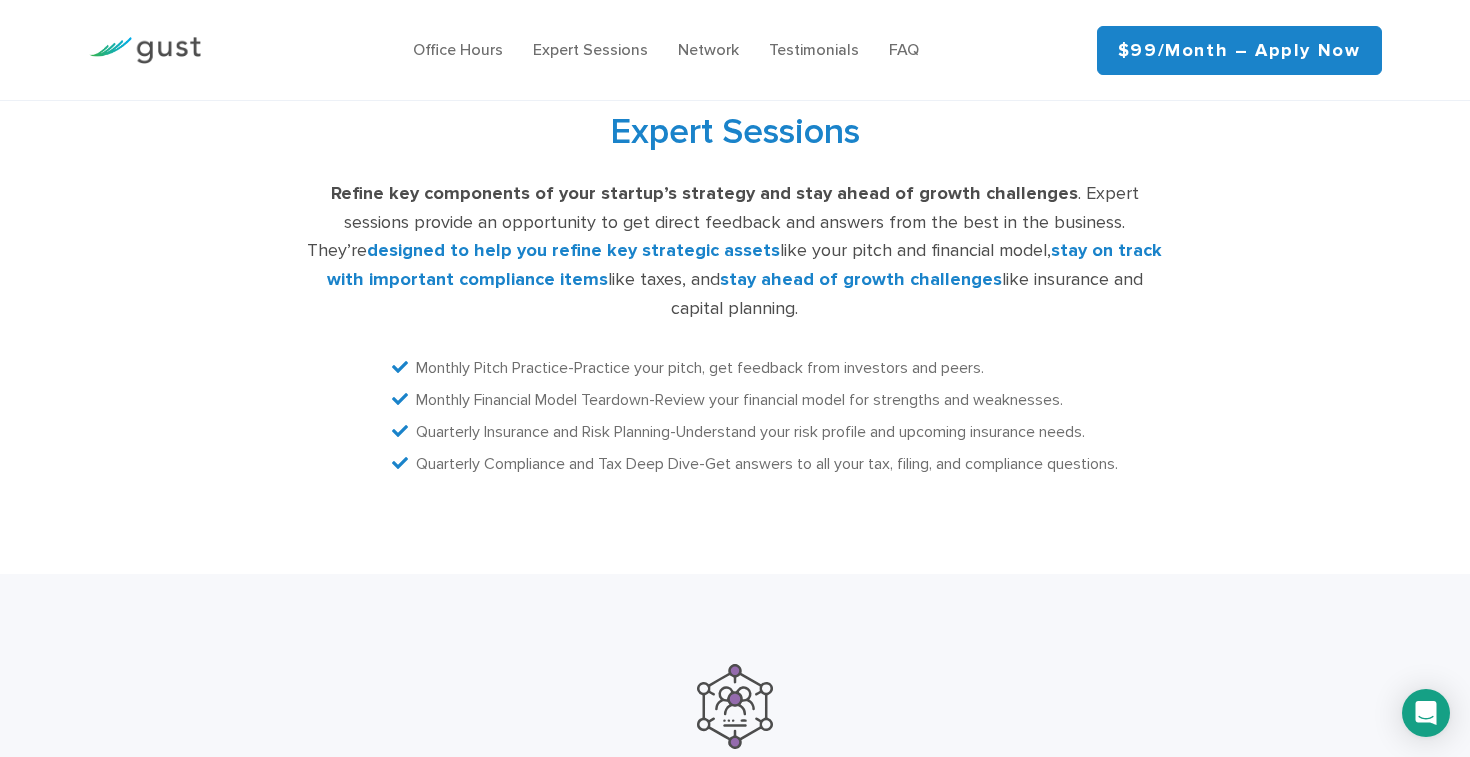 scroll, scrollTop: 4057, scrollLeft: 0, axis: vertical 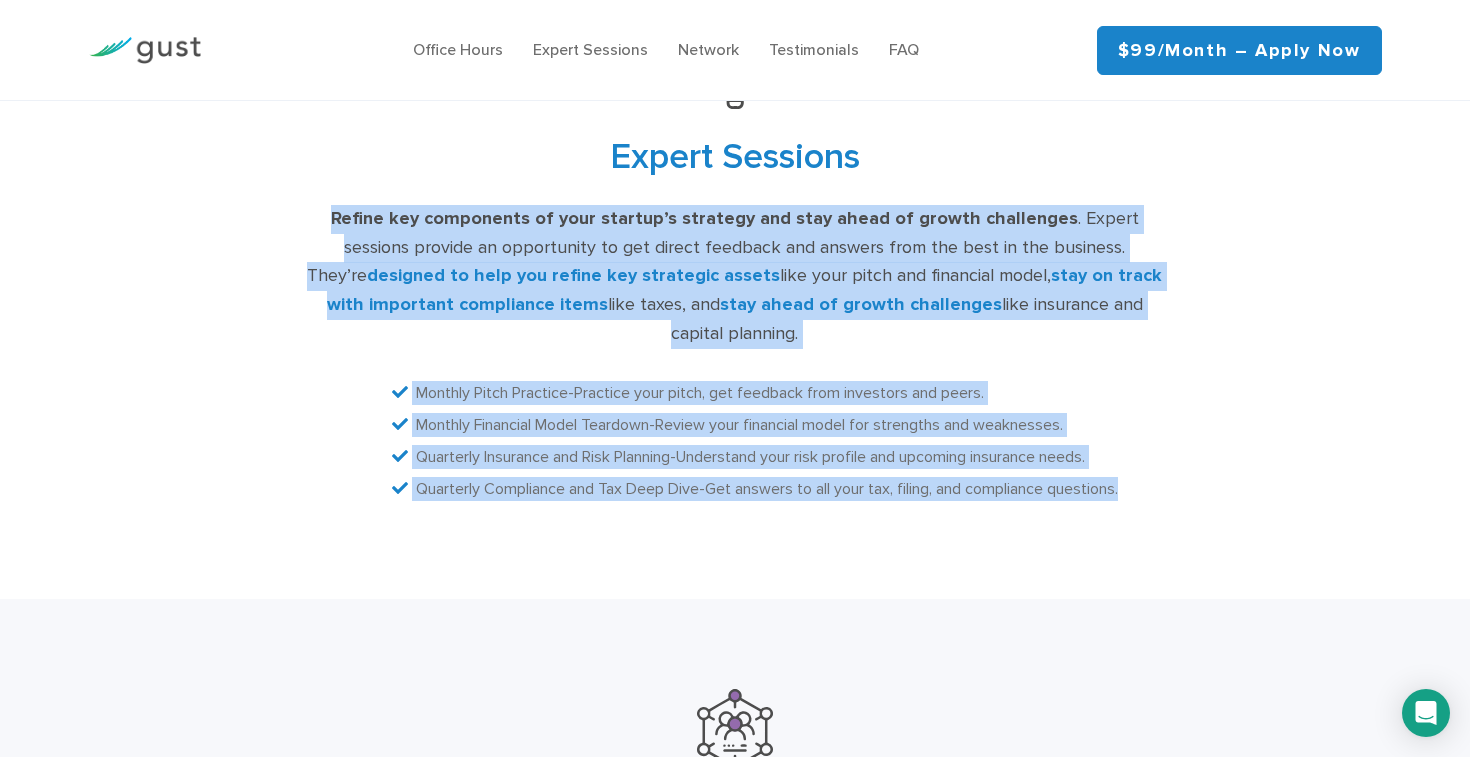 drag, startPoint x: 270, startPoint y: 179, endPoint x: 591, endPoint y: 506, distance: 458.22482 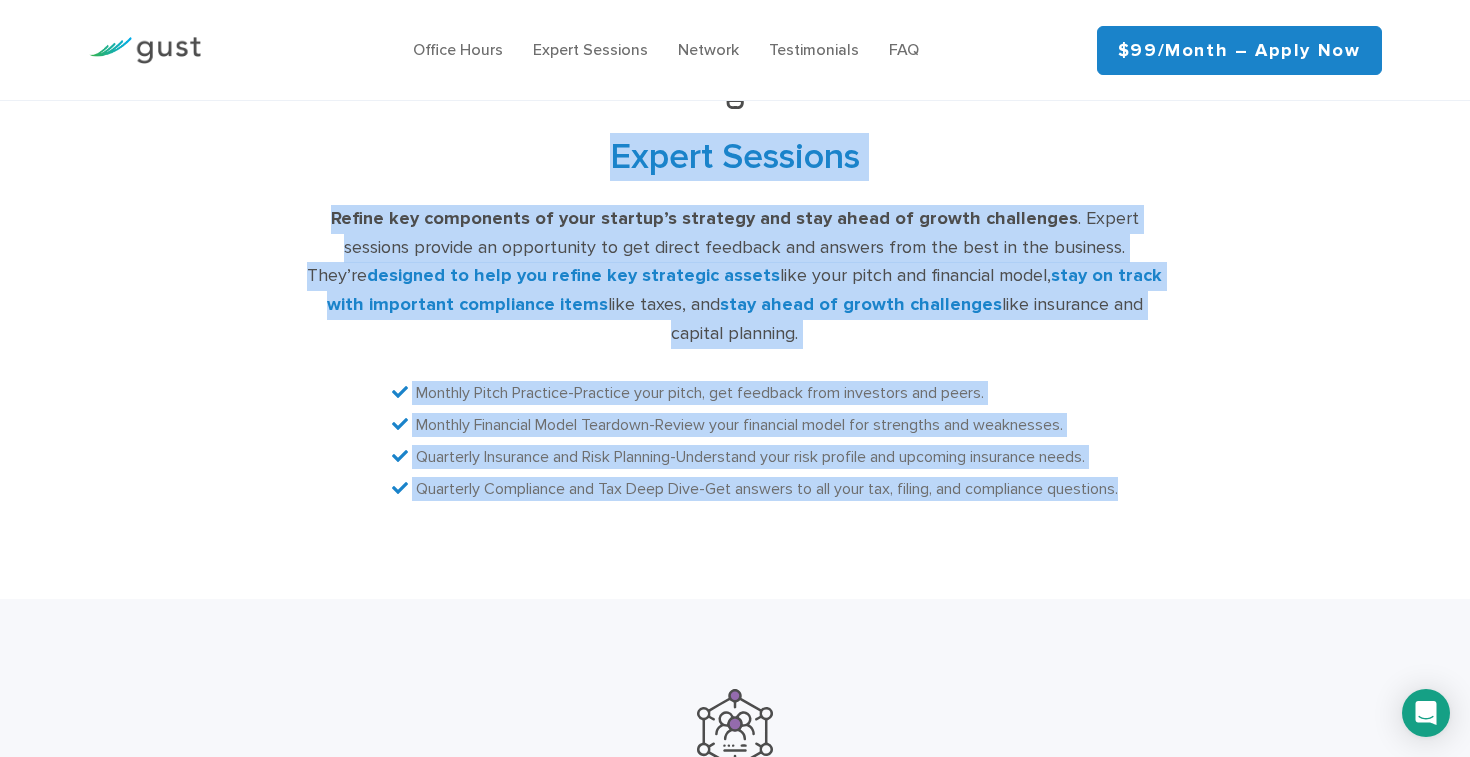 drag, startPoint x: 207, startPoint y: 165, endPoint x: 578, endPoint y: 538, distance: 526.08936 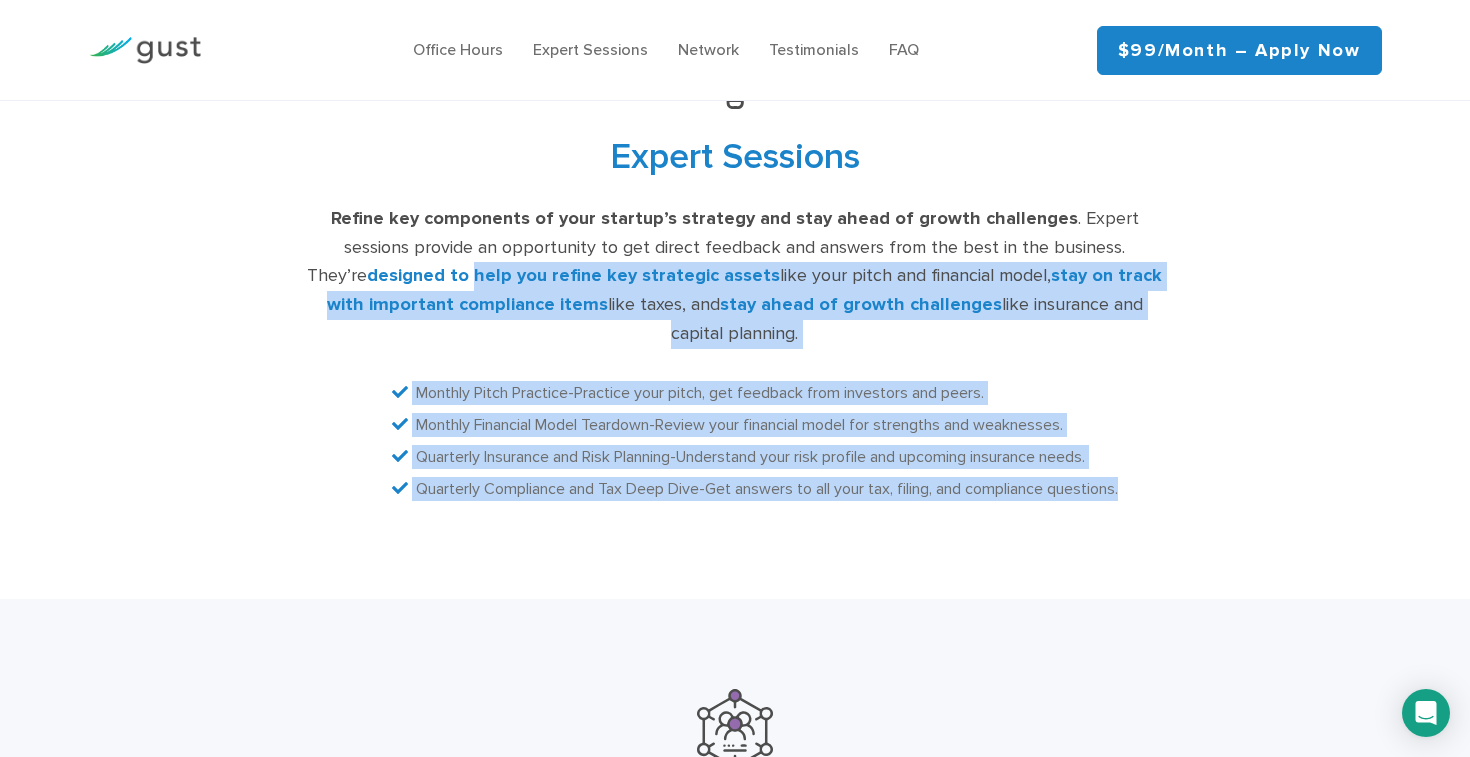 drag, startPoint x: 617, startPoint y: 565, endPoint x: 218, endPoint y: 255, distance: 505.2732 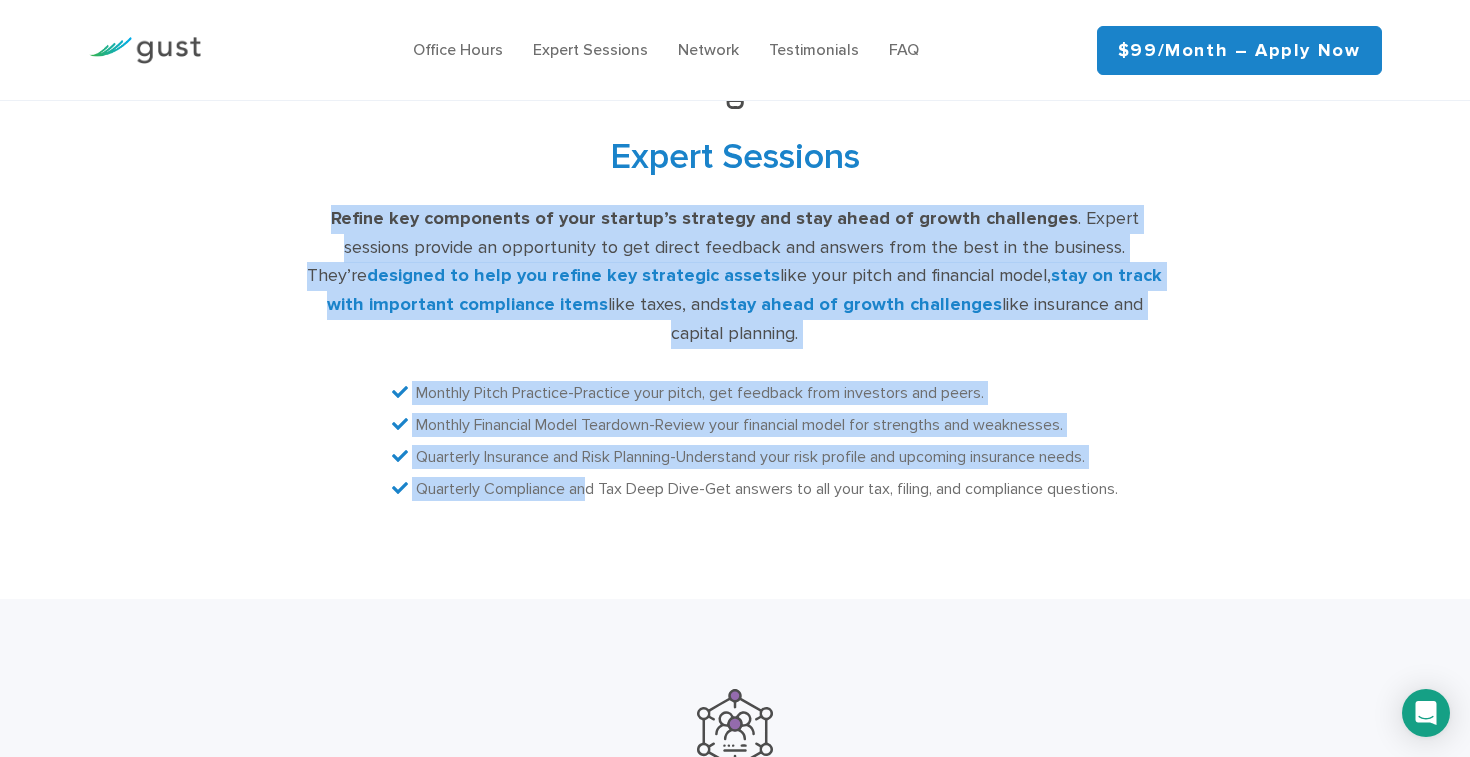 drag, startPoint x: 190, startPoint y: 223, endPoint x: 582, endPoint y: 459, distance: 457.55875 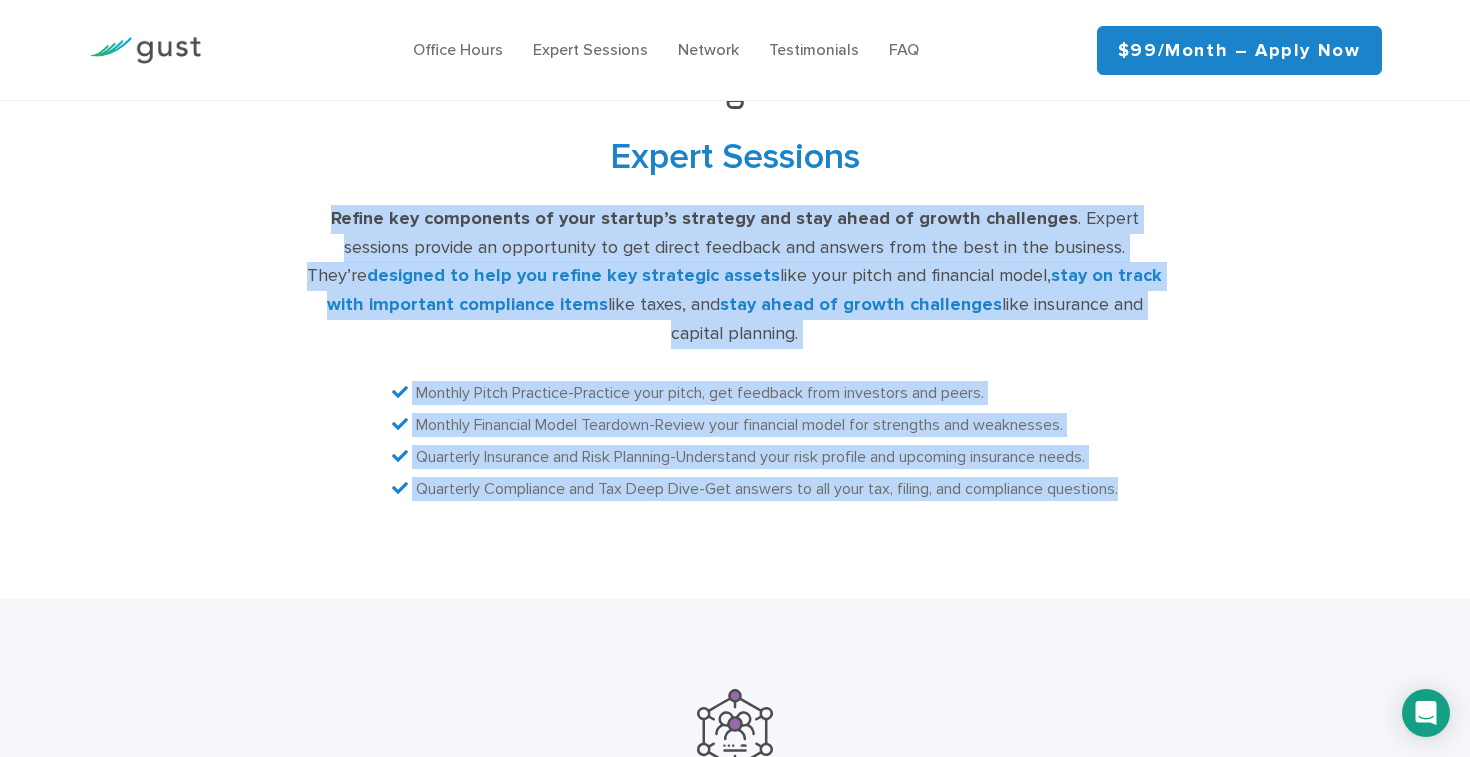 drag, startPoint x: 667, startPoint y: 518, endPoint x: 258, endPoint y: 198, distance: 519.30817 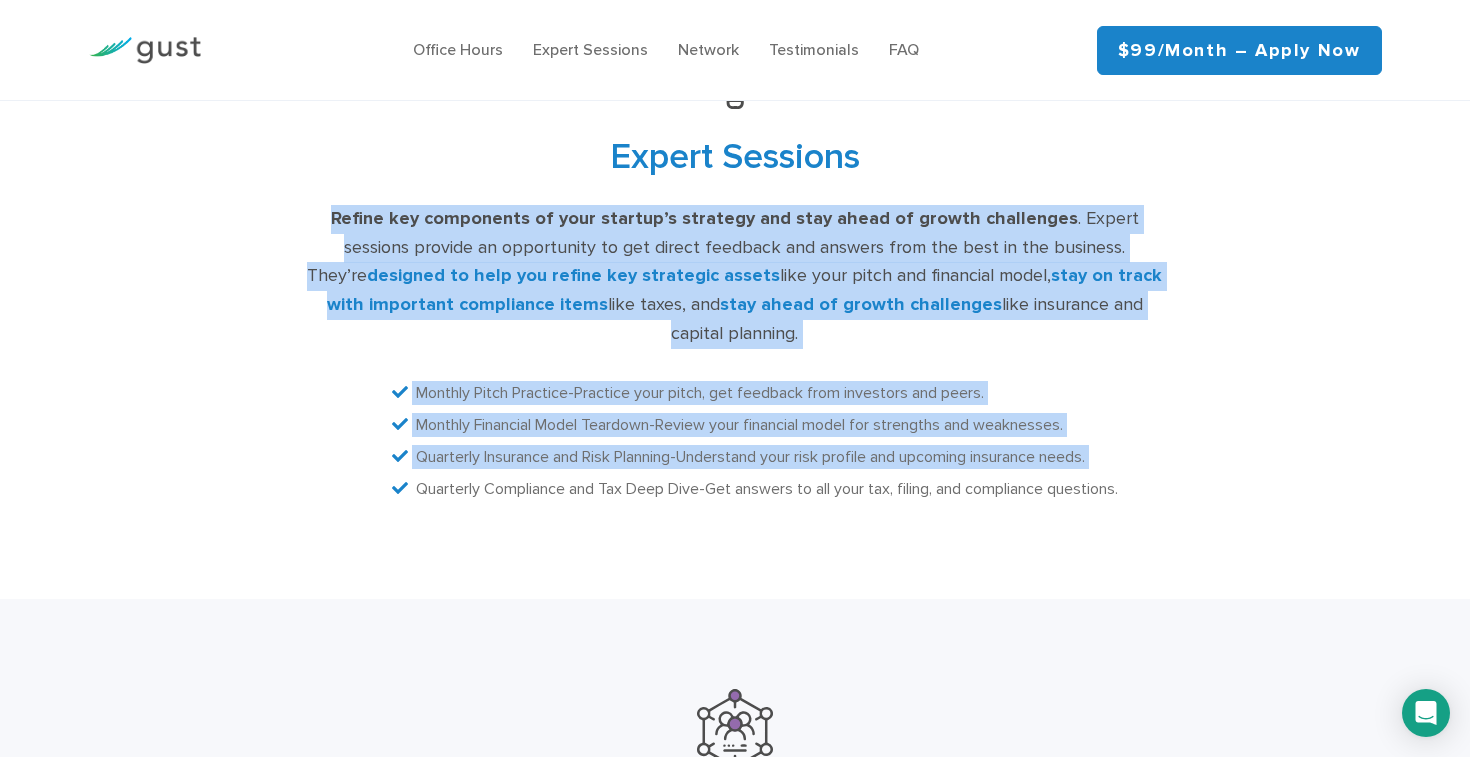 drag, startPoint x: 236, startPoint y: 183, endPoint x: 649, endPoint y: 474, distance: 505.22272 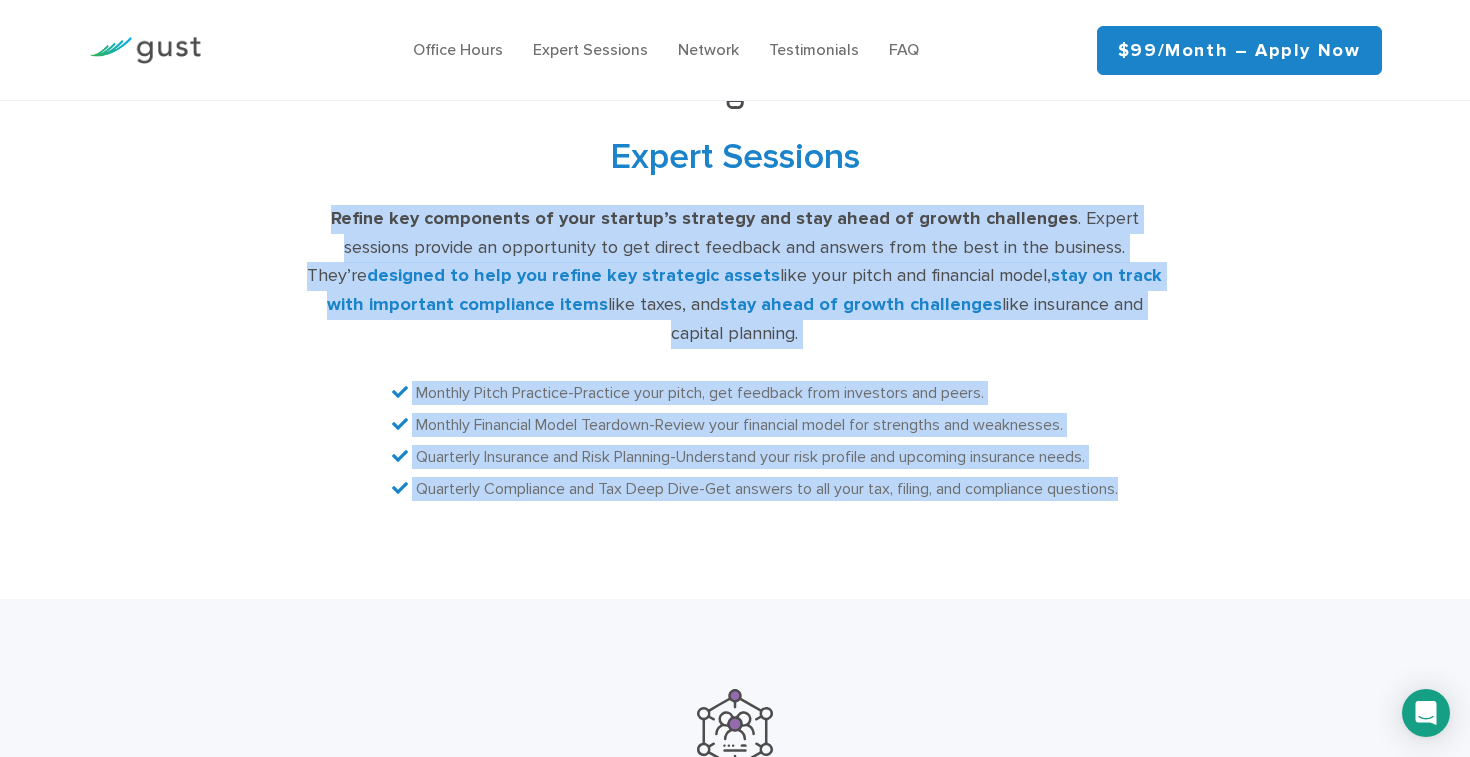 drag, startPoint x: 738, startPoint y: 522, endPoint x: 210, endPoint y: 205, distance: 615.85144 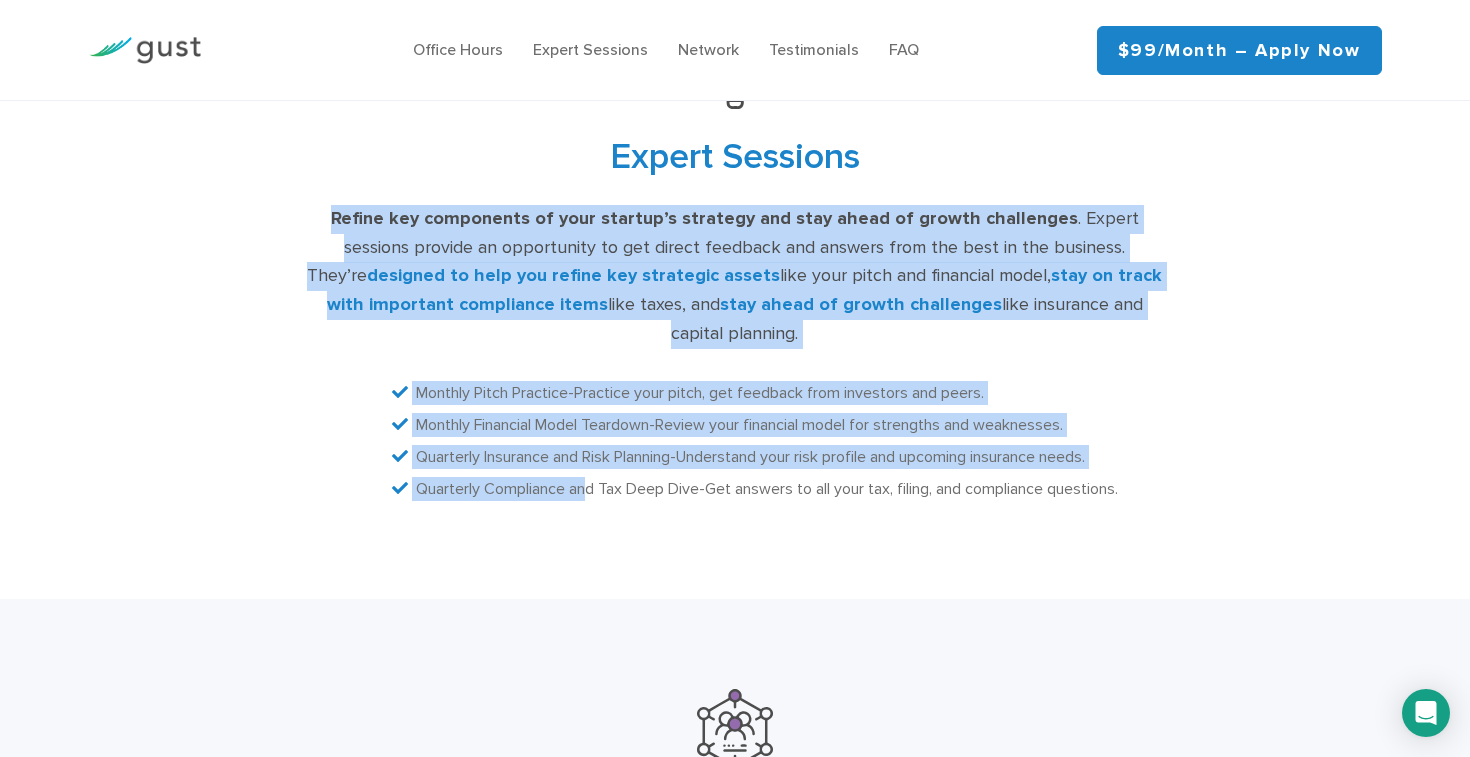 drag, startPoint x: 189, startPoint y: 187, endPoint x: 586, endPoint y: 464, distance: 484.08472 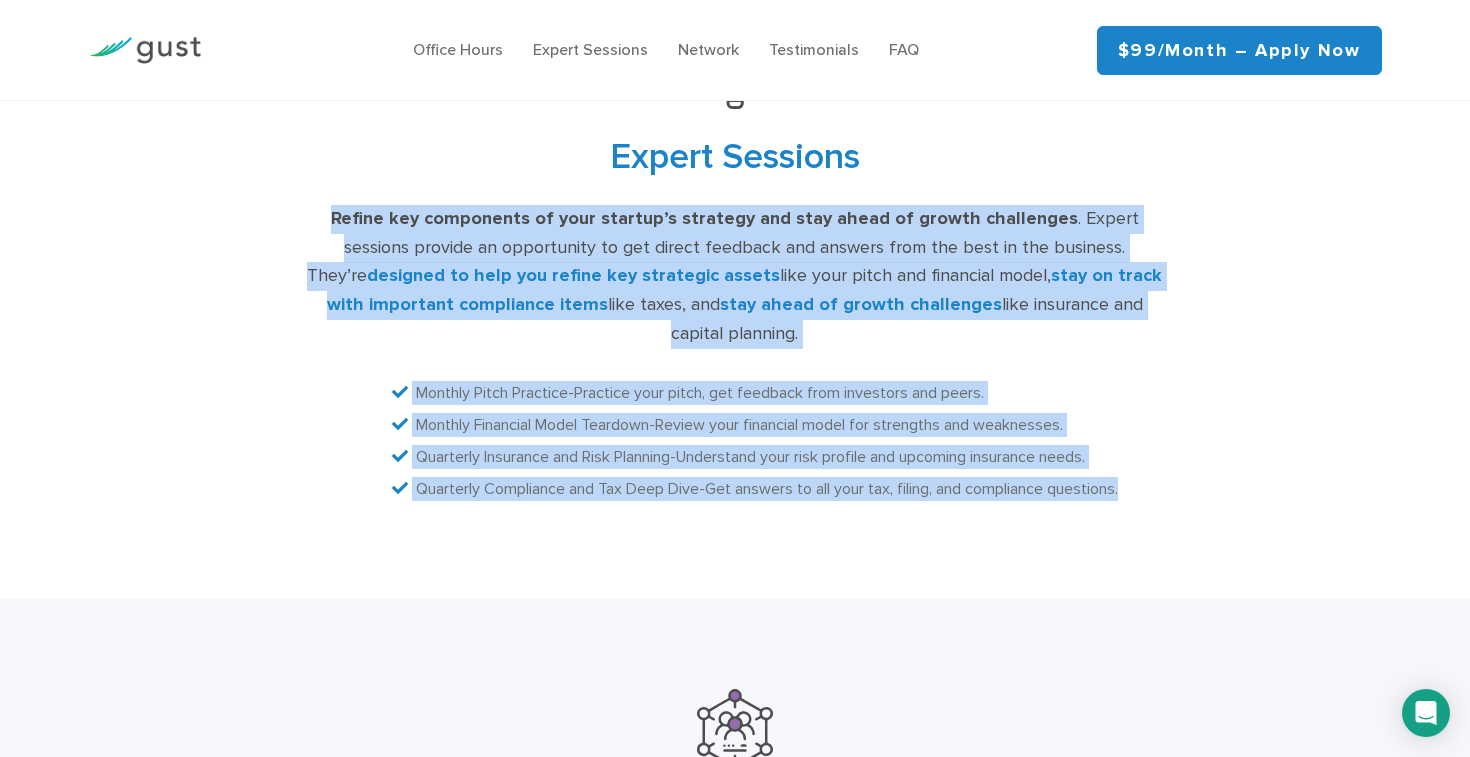 drag, startPoint x: 703, startPoint y: 489, endPoint x: 173, endPoint y: 191, distance: 608.0329 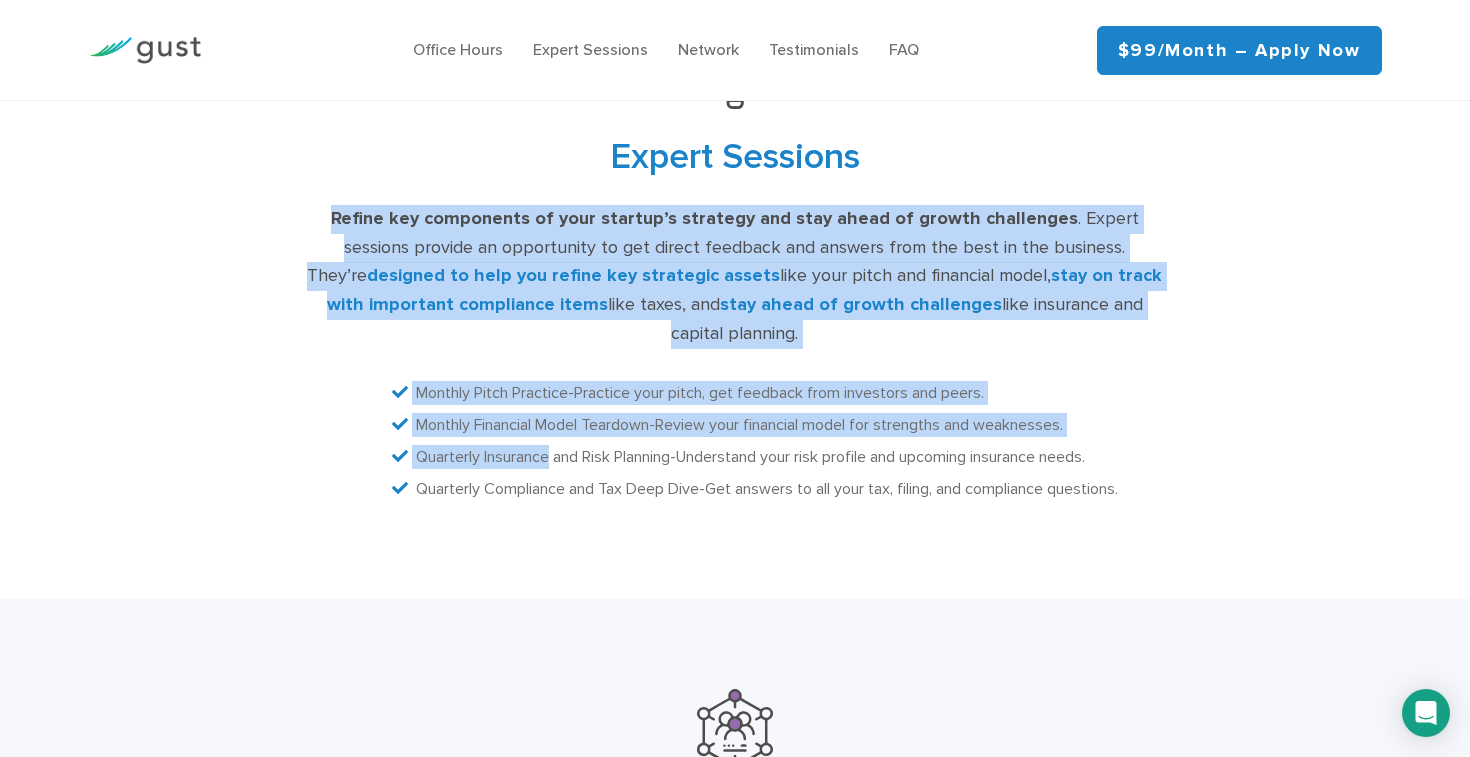 drag, startPoint x: 167, startPoint y: 182, endPoint x: 555, endPoint y: 451, distance: 472.12817 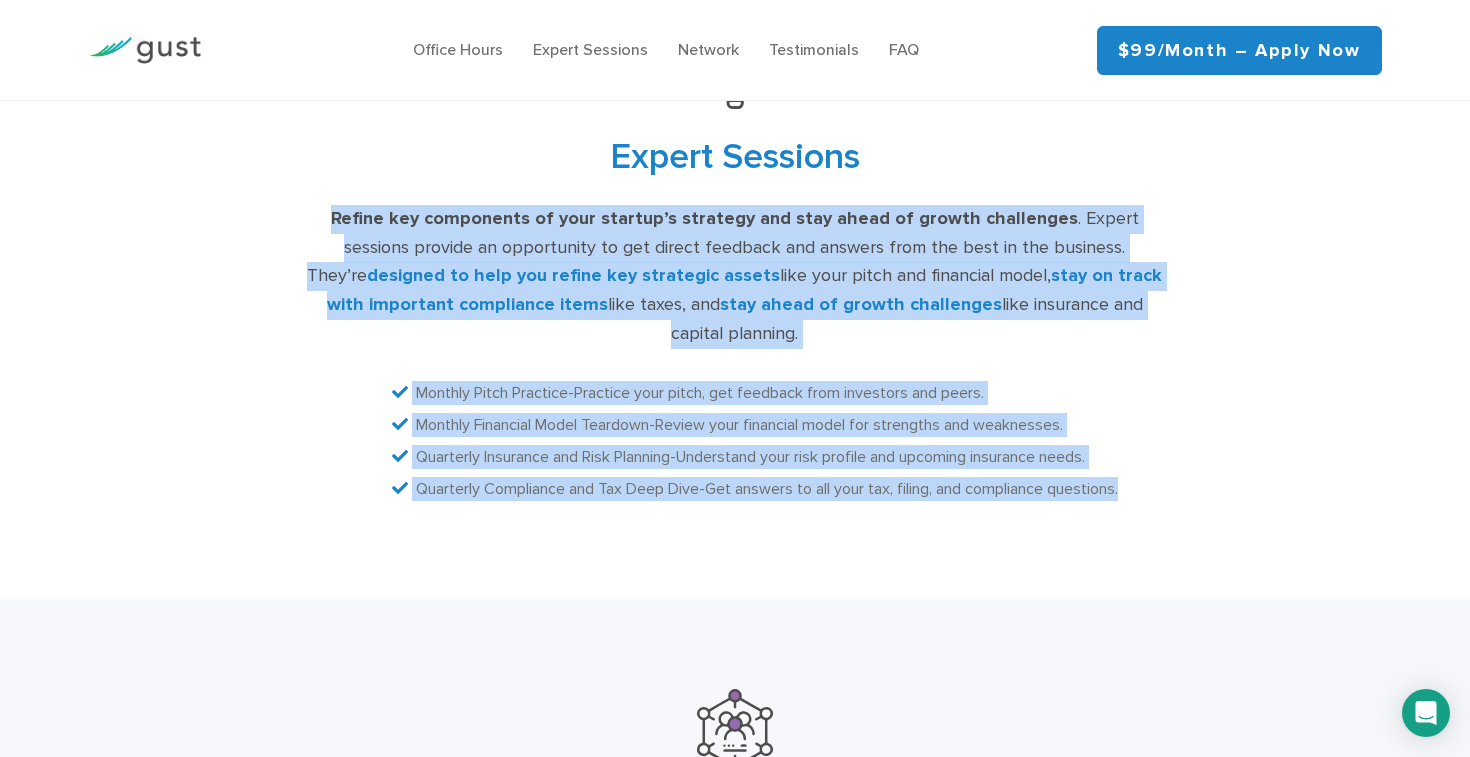 drag, startPoint x: 612, startPoint y: 488, endPoint x: 109, endPoint y: 202, distance: 578.62335 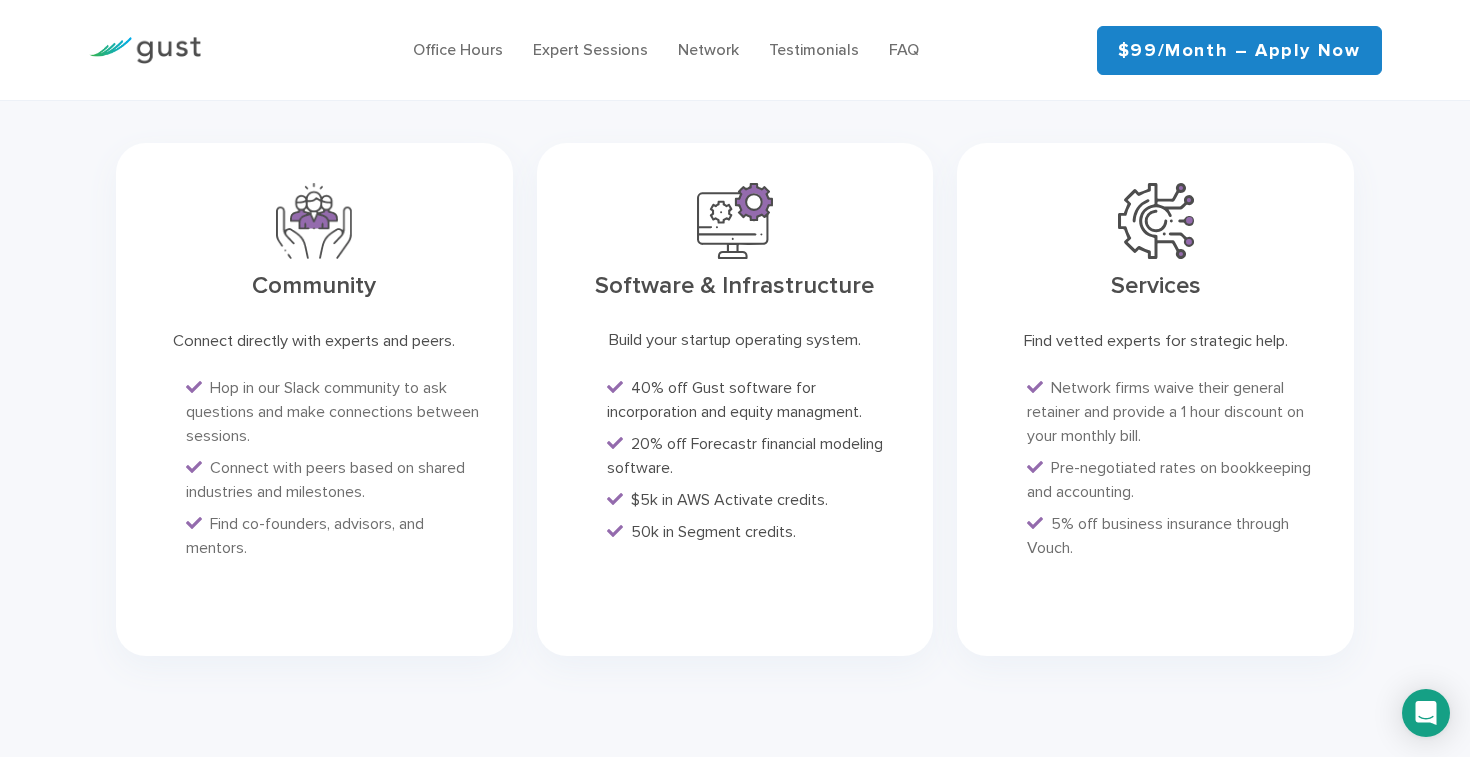 scroll, scrollTop: 4904, scrollLeft: 0, axis: vertical 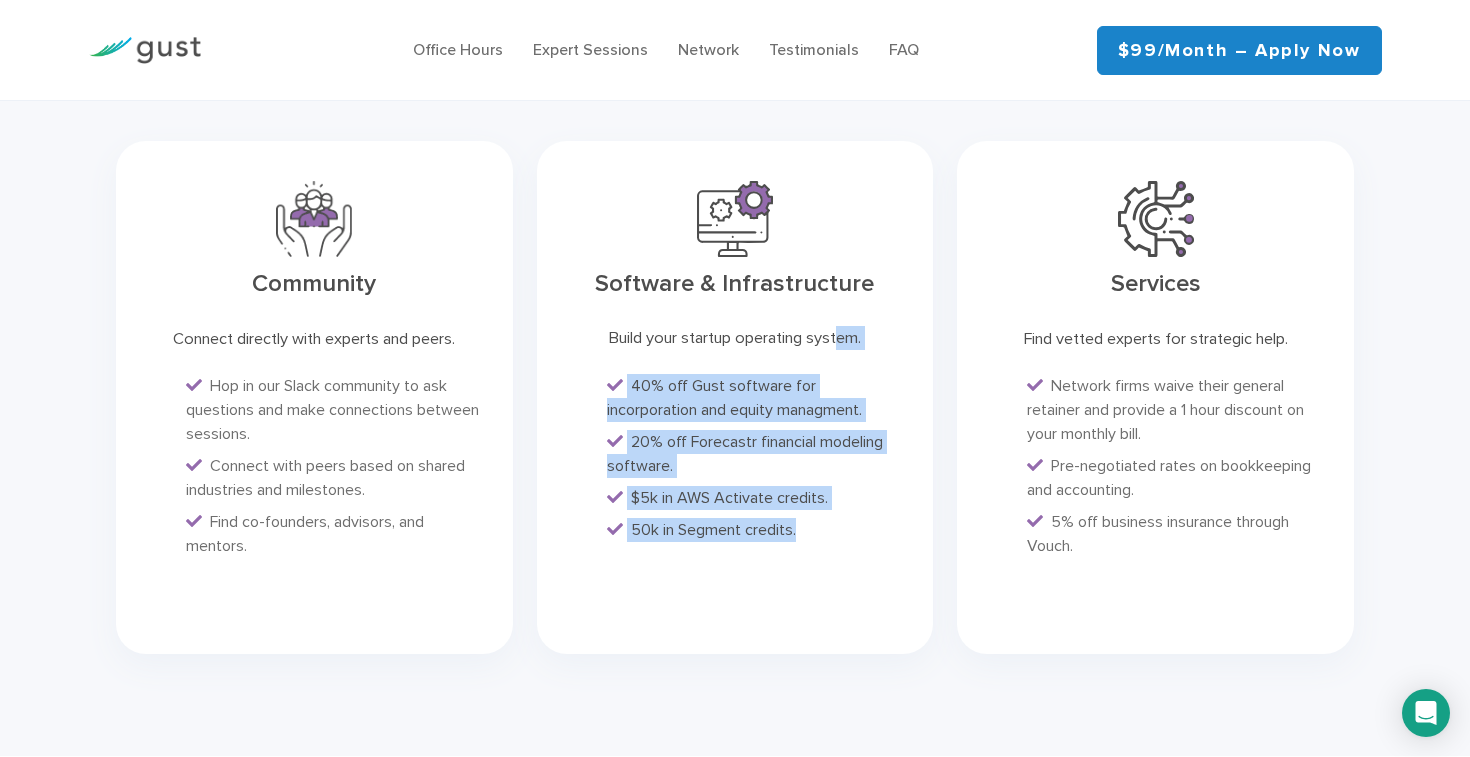 drag, startPoint x: 572, startPoint y: 299, endPoint x: 879, endPoint y: 564, distance: 405.55396 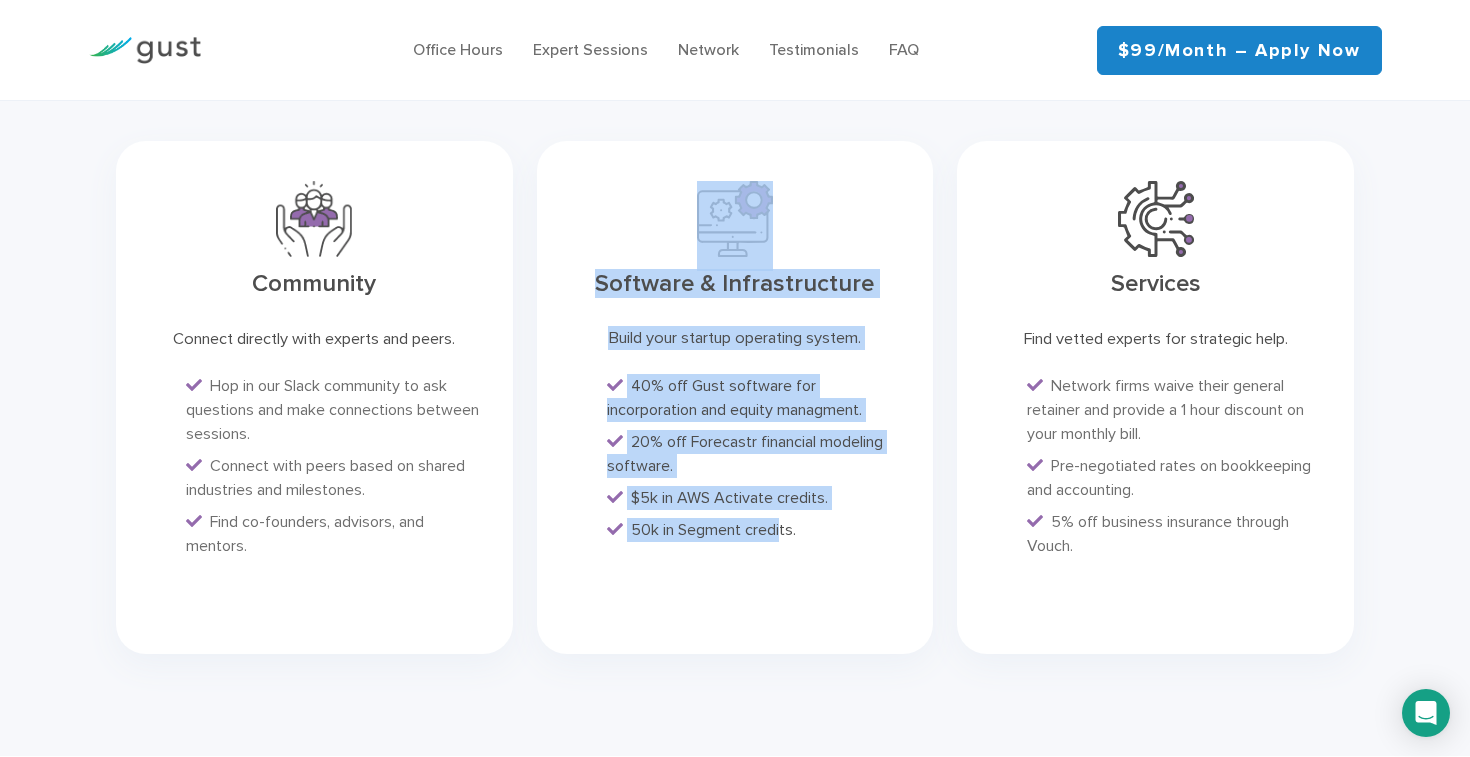 drag, startPoint x: 552, startPoint y: 206, endPoint x: 784, endPoint y: 512, distance: 384.00522 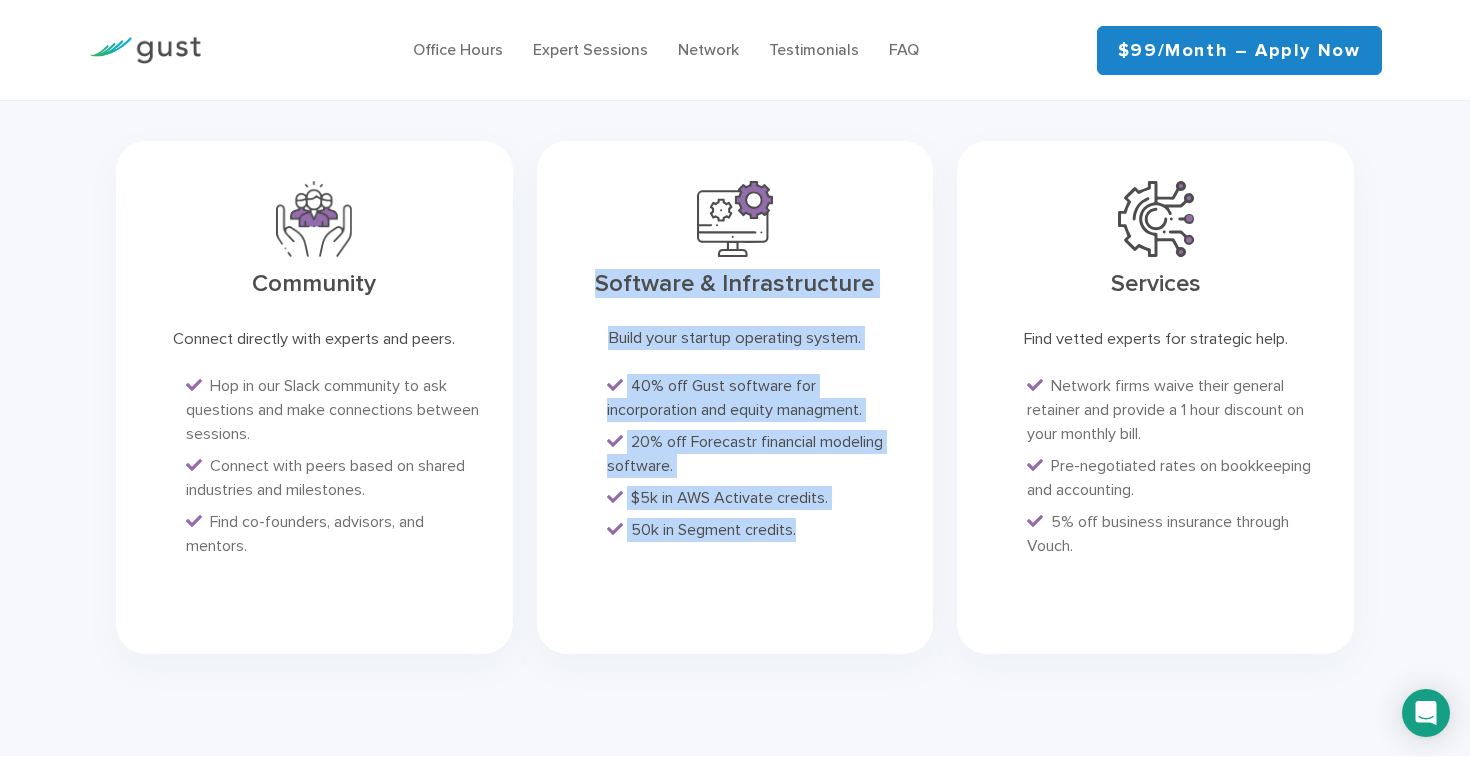drag, startPoint x: 831, startPoint y: 535, endPoint x: 552, endPoint y: 221, distance: 420.04404 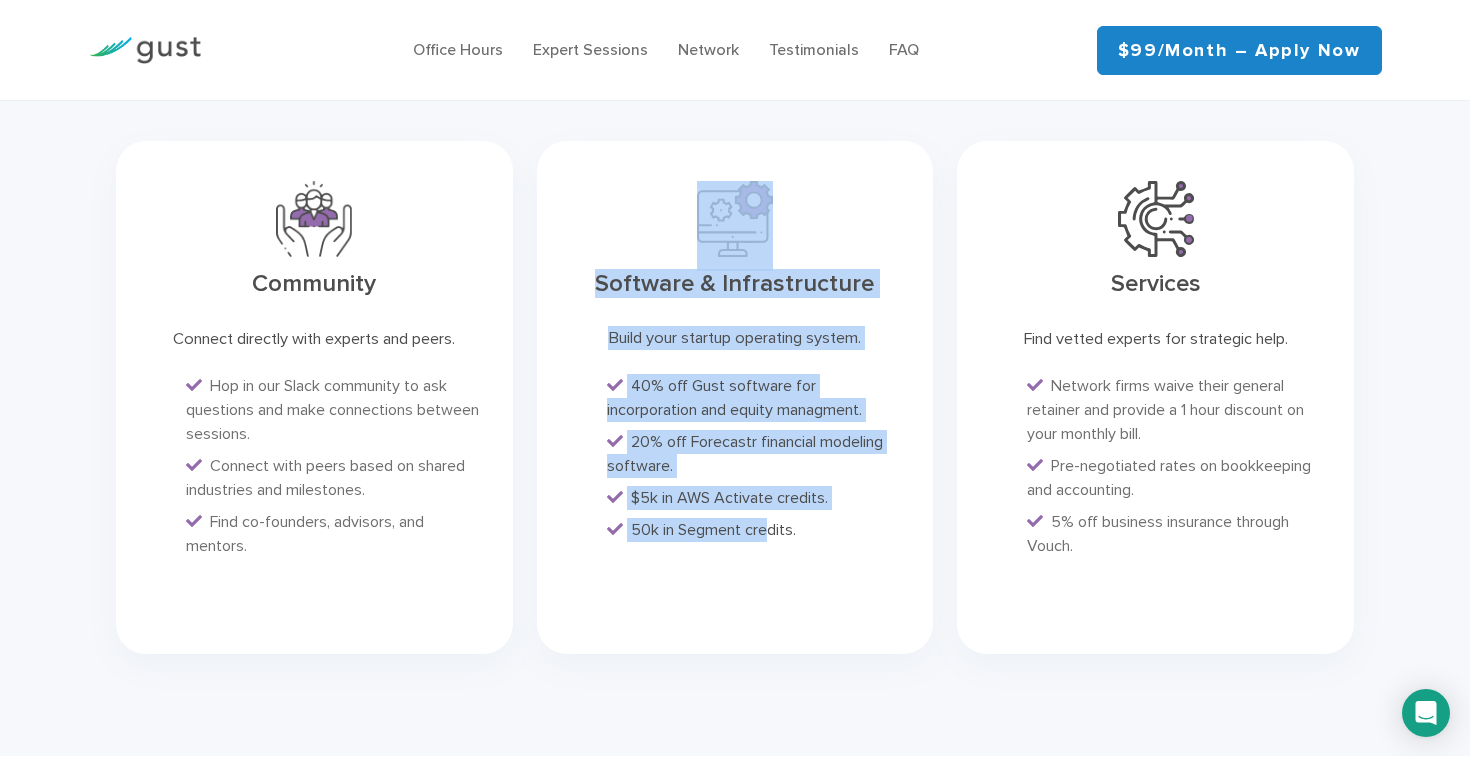 drag, startPoint x: 537, startPoint y: 189, endPoint x: 767, endPoint y: 504, distance: 390.03204 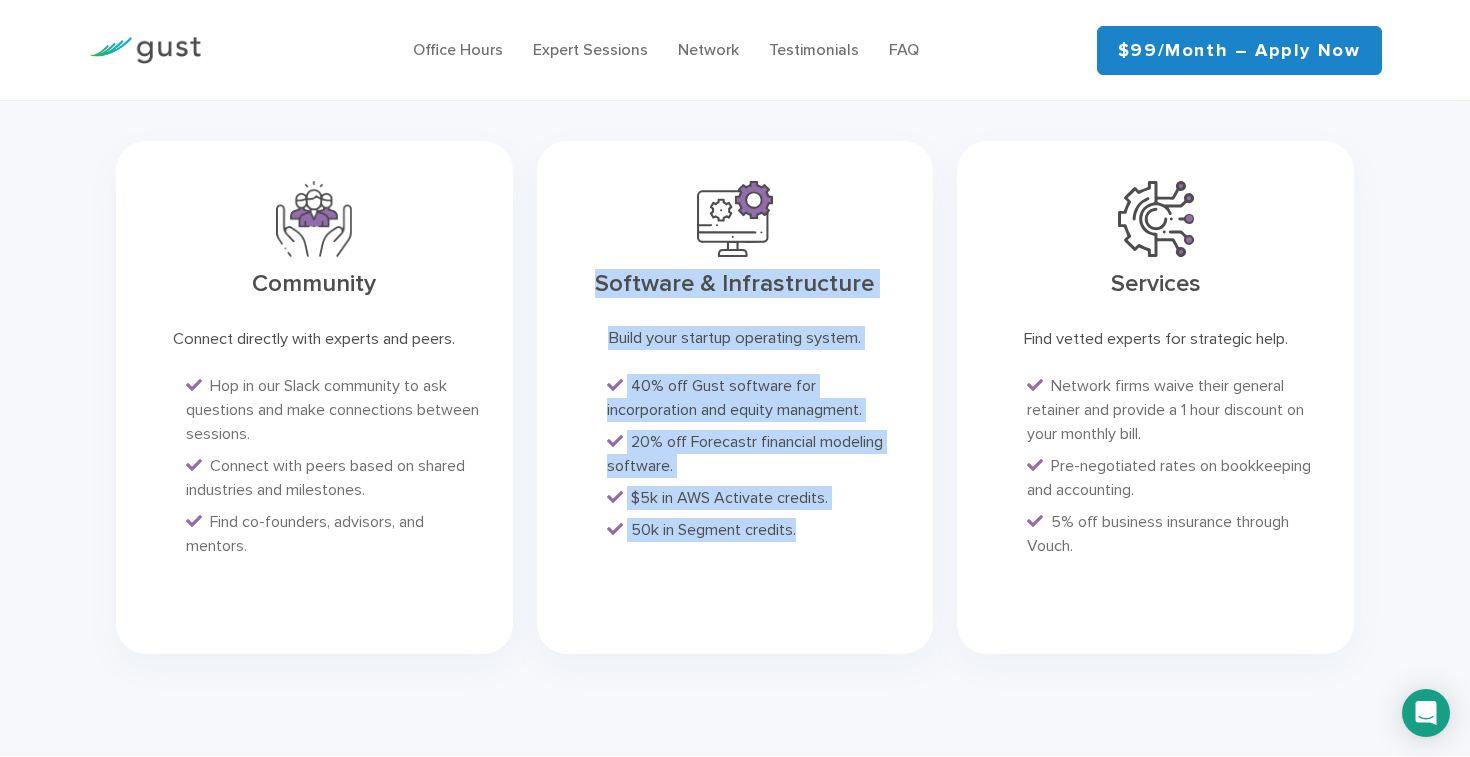 drag, startPoint x: 849, startPoint y: 552, endPoint x: 573, endPoint y: 245, distance: 412.82562 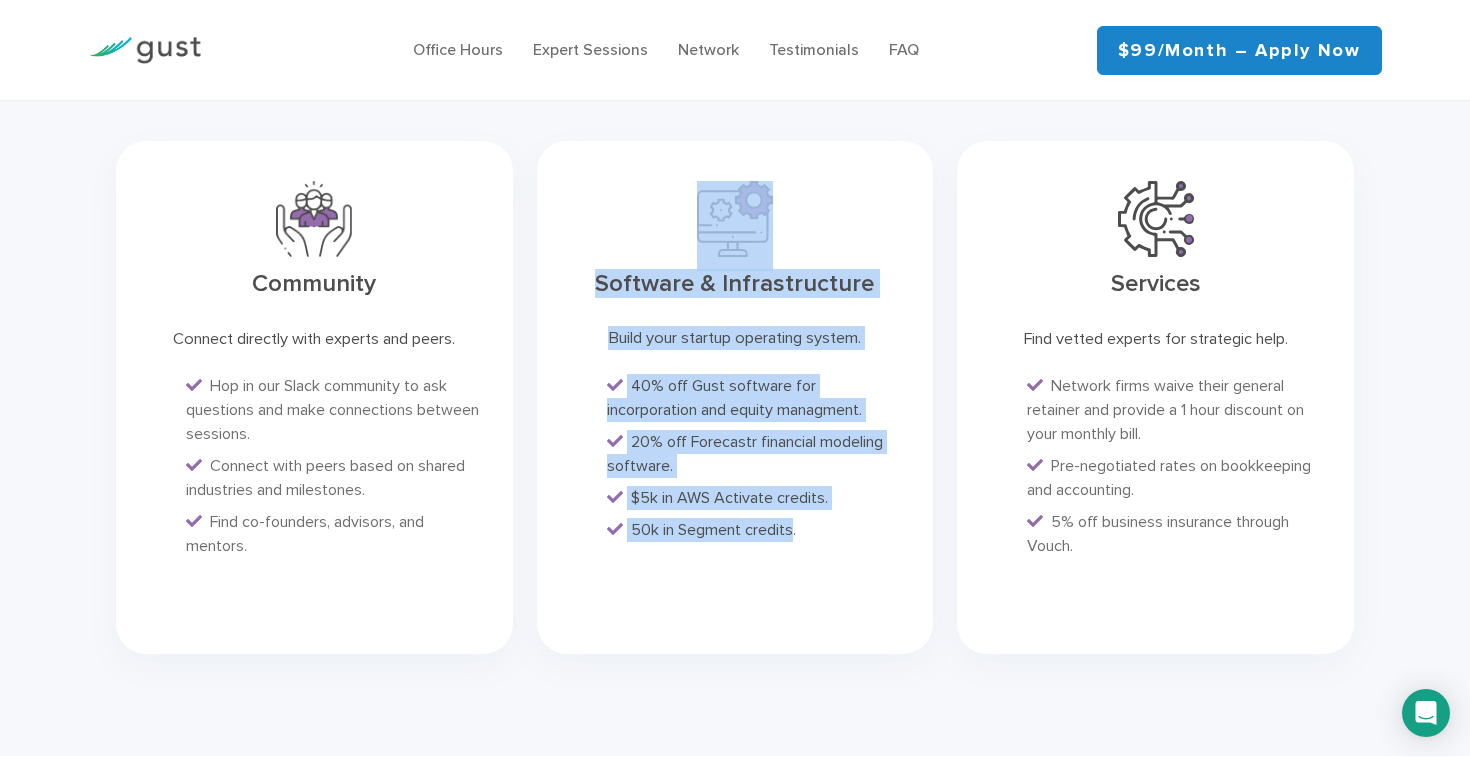 drag, startPoint x: 561, startPoint y: 183, endPoint x: 795, endPoint y: 498, distance: 392.4041 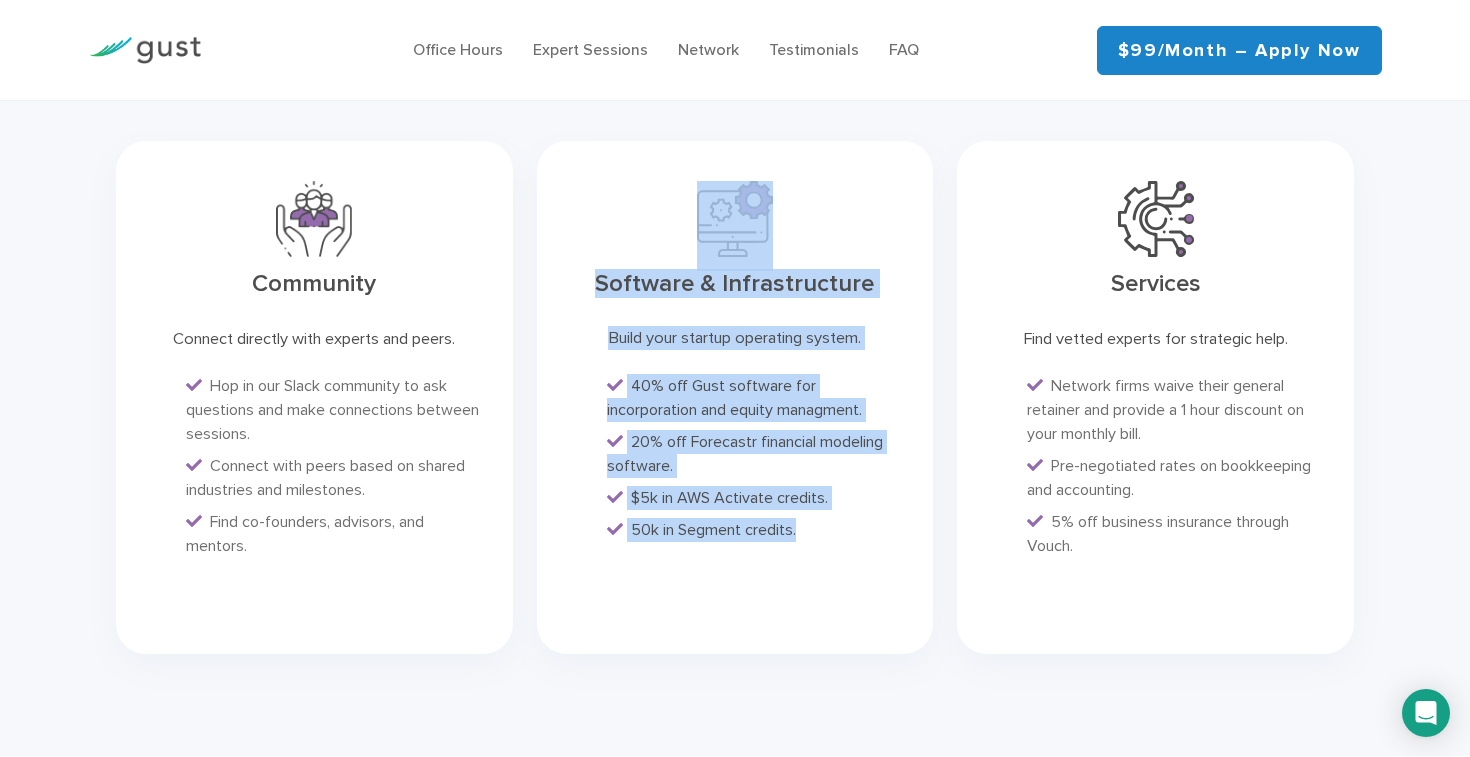 drag, startPoint x: 859, startPoint y: 532, endPoint x: 529, endPoint y: 183, distance: 480.31345 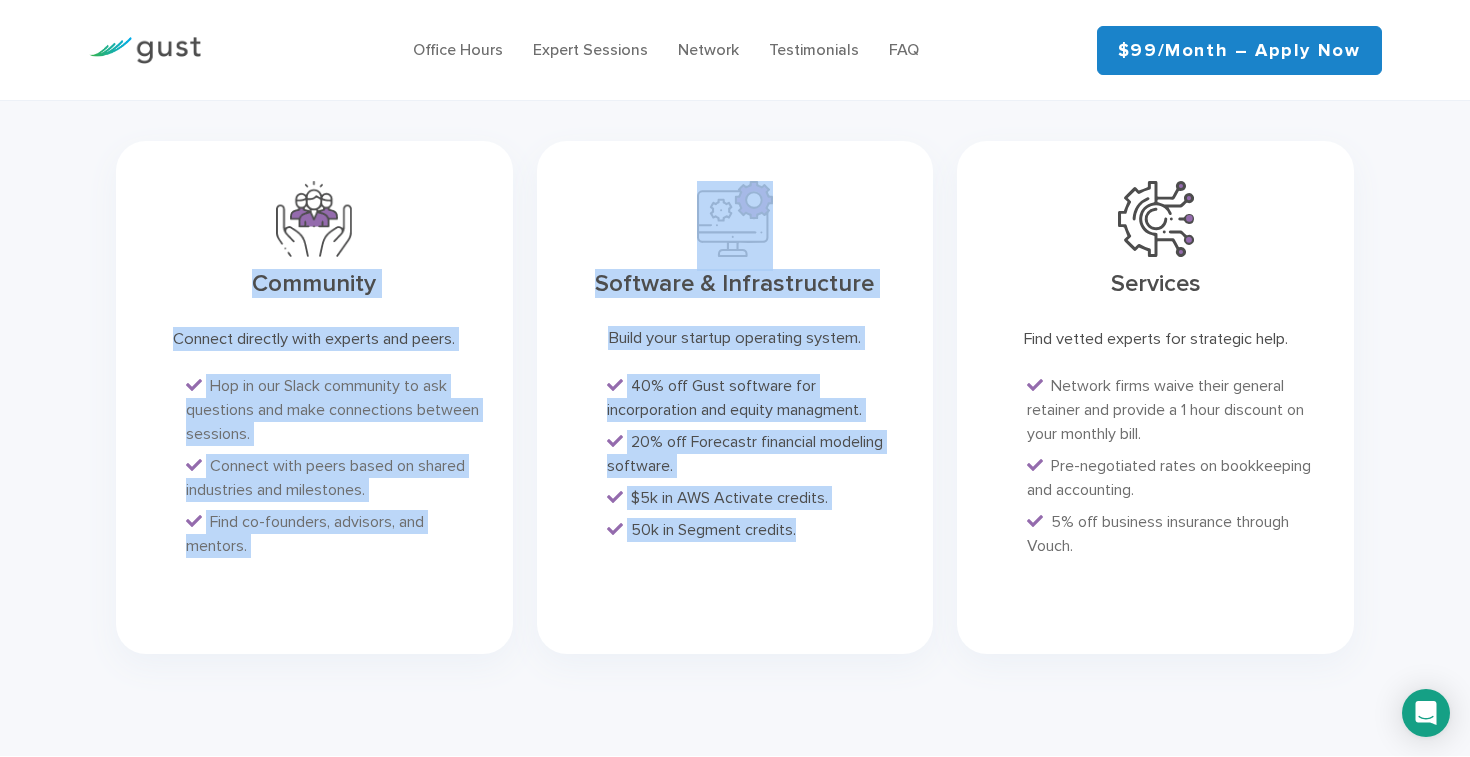 drag, startPoint x: 516, startPoint y: 155, endPoint x: 782, endPoint y: 545, distance: 472.07626 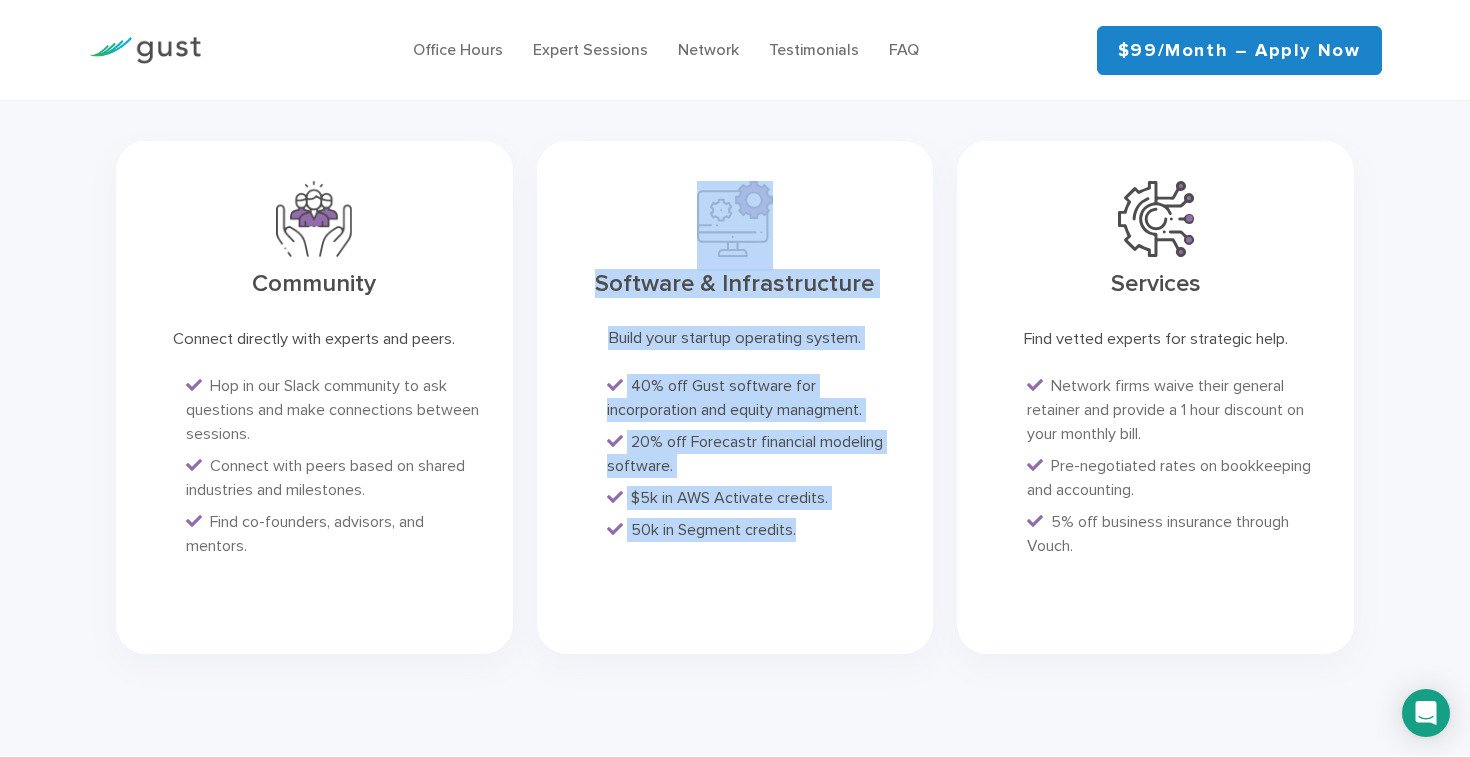 drag, startPoint x: 875, startPoint y: 570, endPoint x: 546, endPoint y: 197, distance: 497.36304 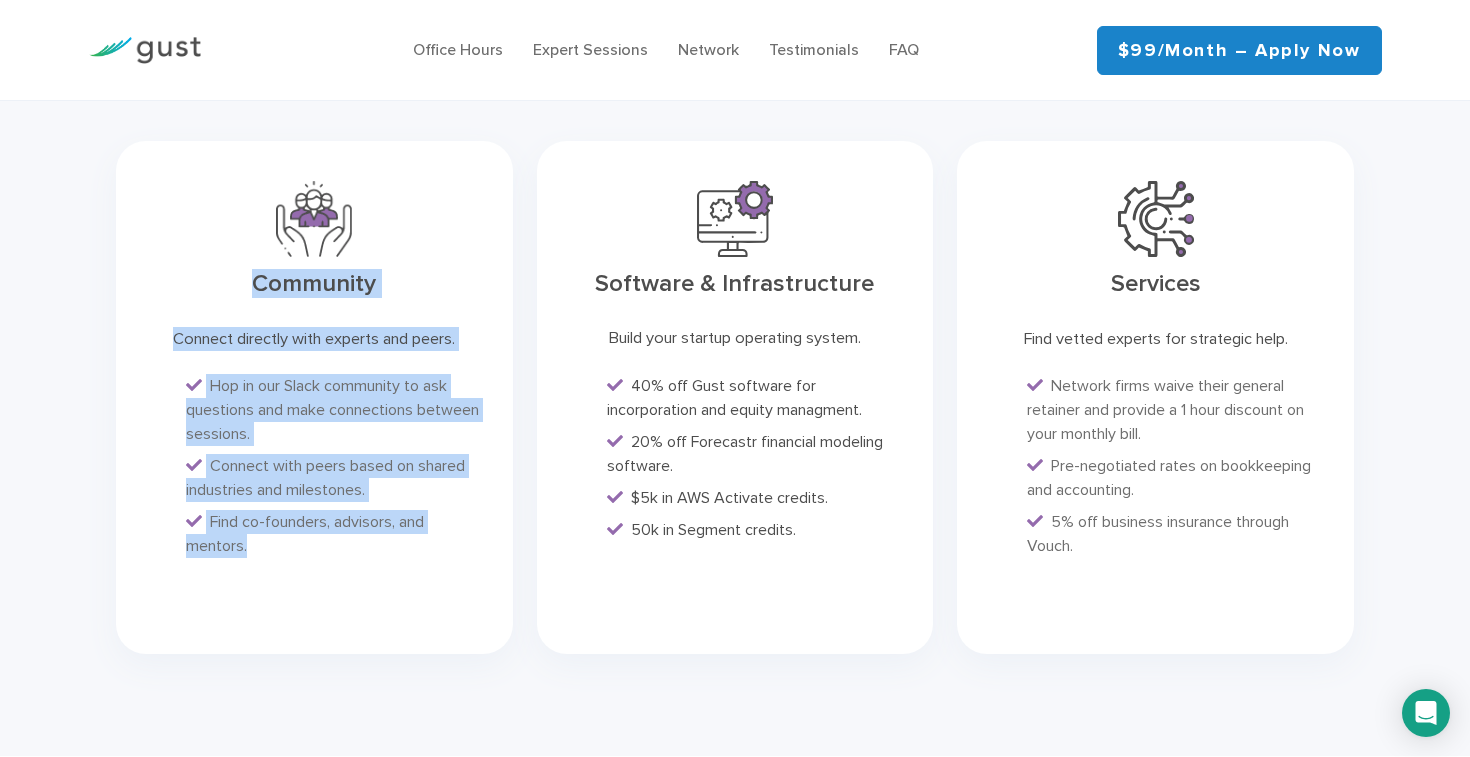 drag, startPoint x: 127, startPoint y: 248, endPoint x: 416, endPoint y: 544, distance: 413.68707 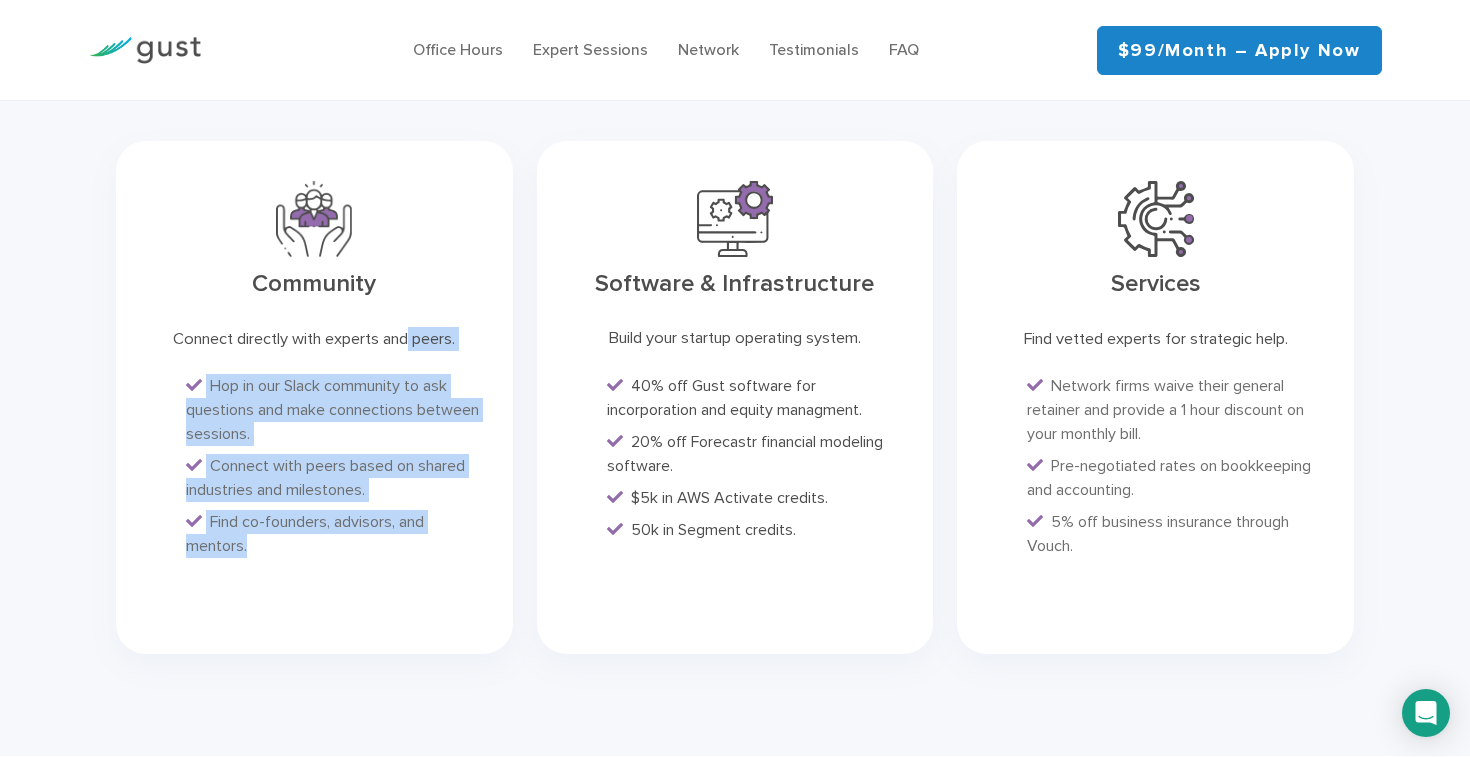 drag, startPoint x: 479, startPoint y: 564, endPoint x: 186, endPoint y: 270, distance: 415.0723 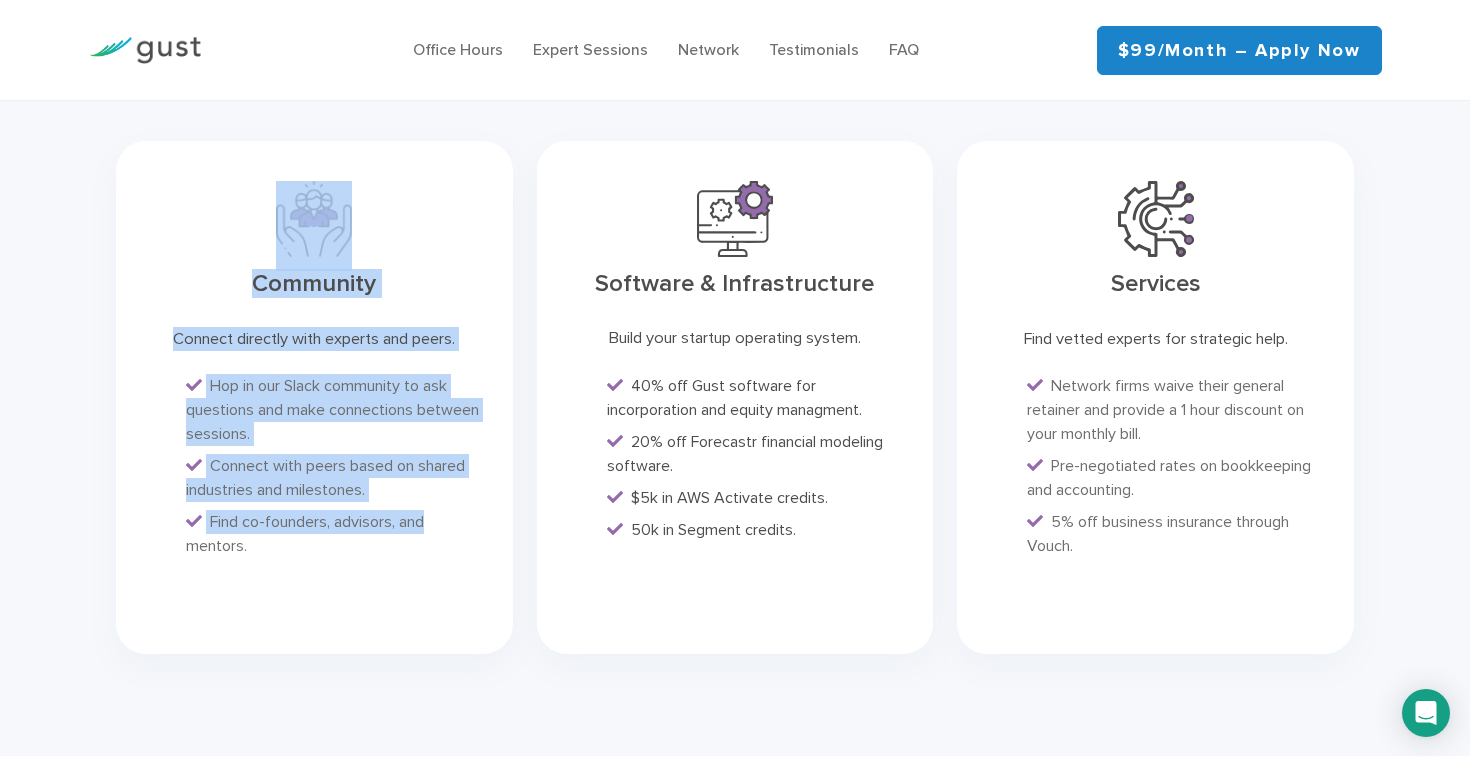 drag, startPoint x: 129, startPoint y: 214, endPoint x: 430, endPoint y: 497, distance: 413.14645 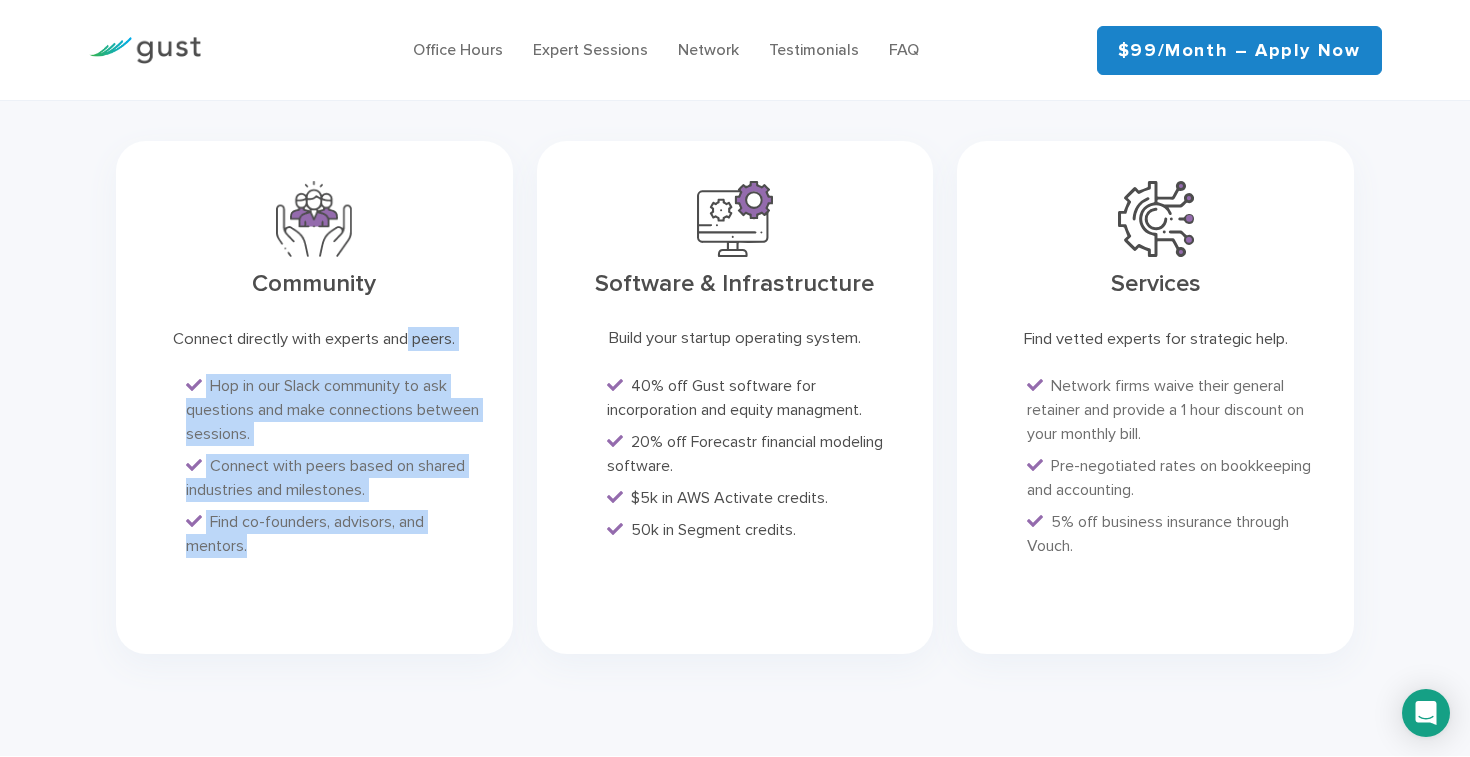 drag 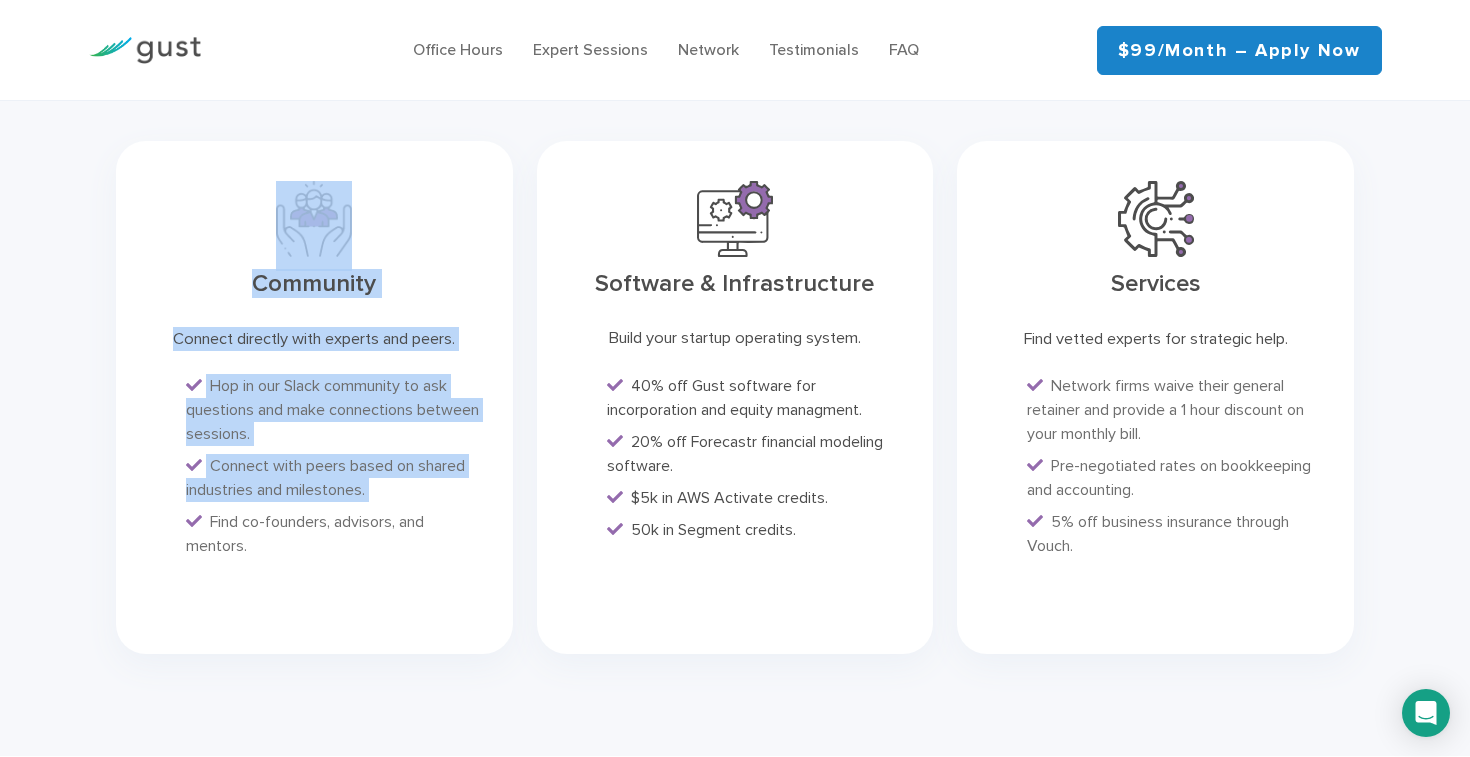 click on "Community
Connect directly with experts and peers.
Hop in our Slack community to ask questions and make connections between sessions.
Connect with peers based on shared industries and milestones.
Find co-founders, advisors, and mentors." at bounding box center [314, 397] 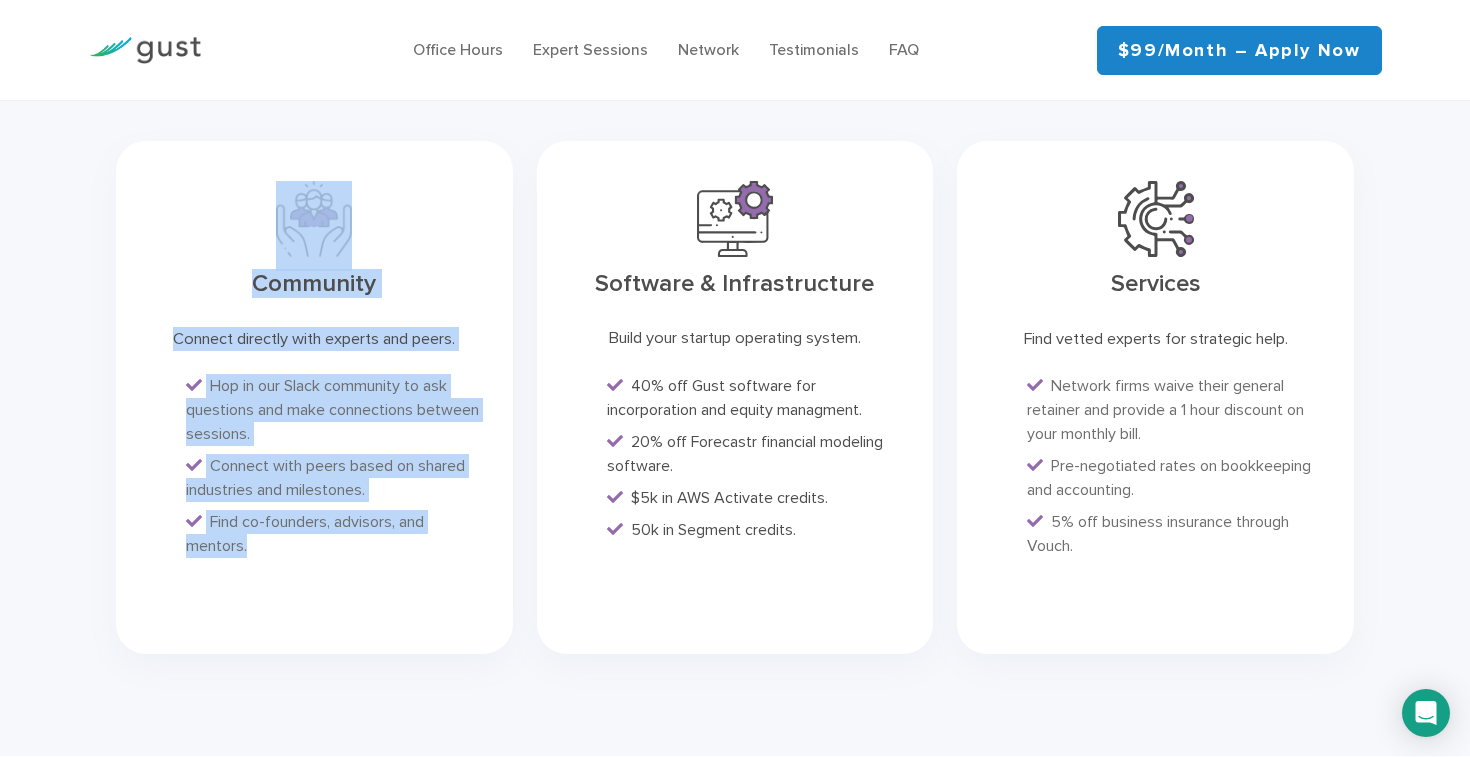 click on "Community
Connect directly with experts and peers.
Hop in our Slack community to ask questions and make connections between sessions.
Connect with peers based on shared industries and milestones.
Find co-founders, advisors, and mentors." at bounding box center (314, 397) 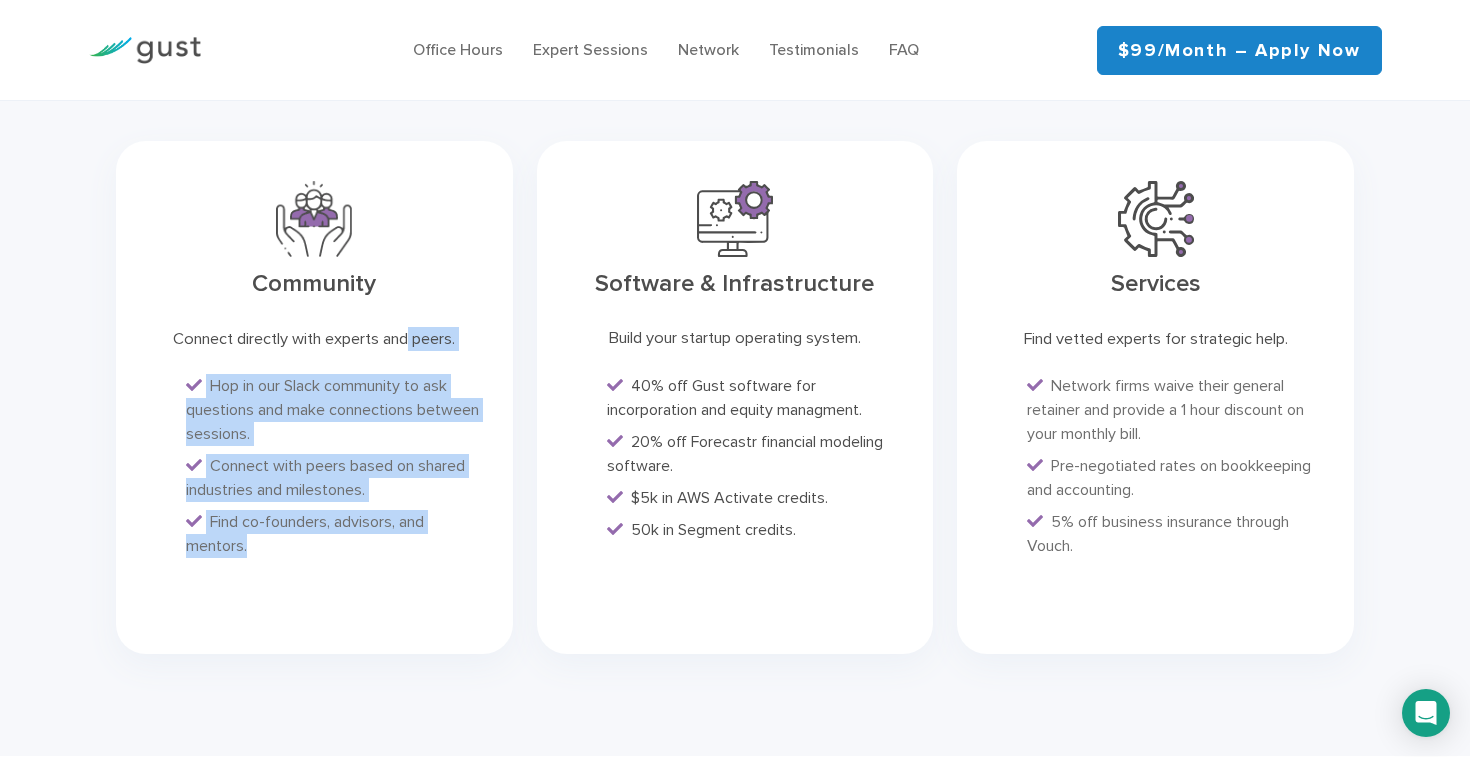 click on "Community
Connect directly with experts and peers.
Hop in our Slack community to ask questions and make connections between sessions.
Connect with peers based on shared industries and milestones.
Find co-founders, advisors, and mentors." at bounding box center (314, 397) 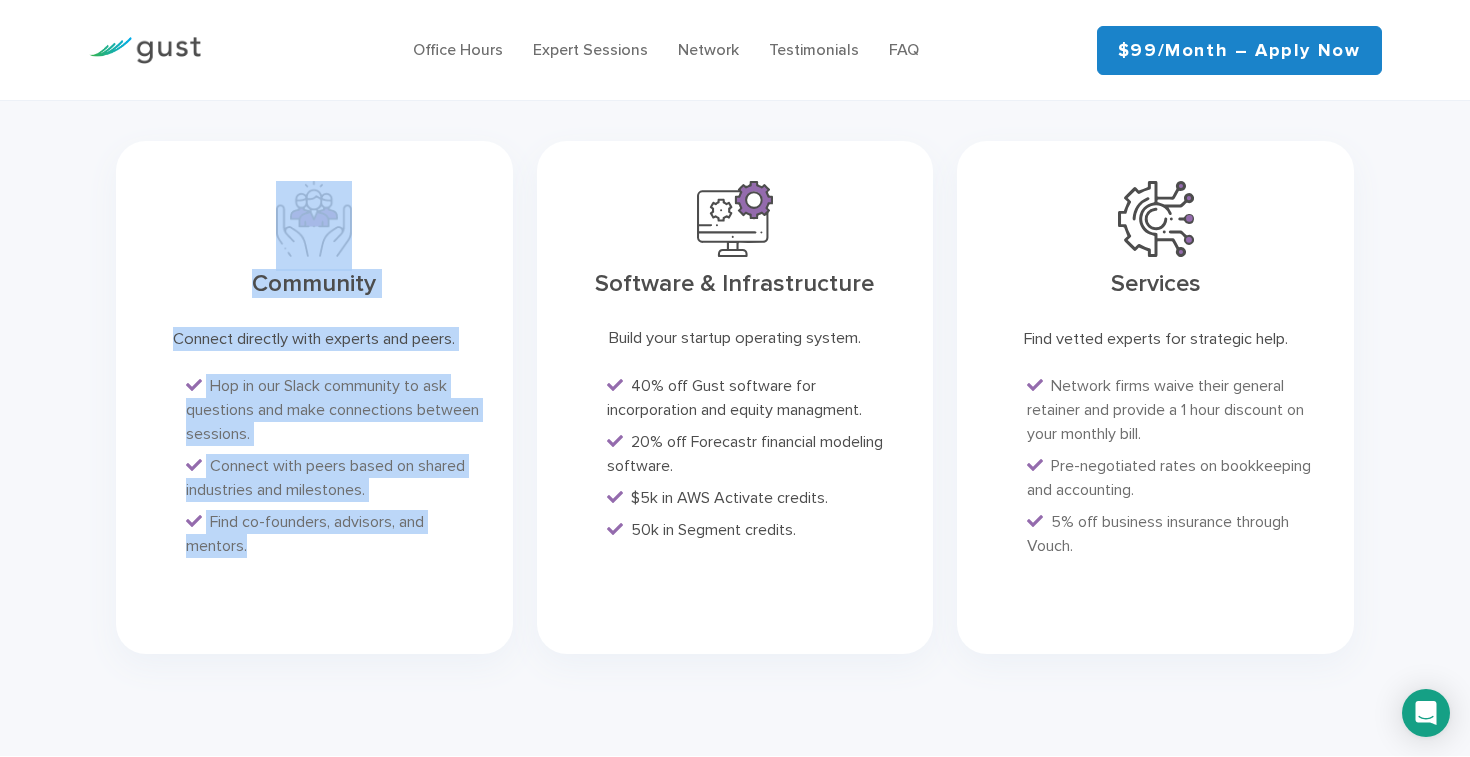 click on "Network
Tackle your startup's critical strategic and growth challenges with vetted startup experts and resource providers . Whether you need a financial model, CFO services, accounting and bookkeeping, insurance, or strategic legal our network has you covered. We've chosen partners that share our education-first approach to working with startups to make sure you're well taken care of. We've even pre-negotiated discounts on your behalf.
Community
Connect directly with experts and peers." at bounding box center (735, 254) 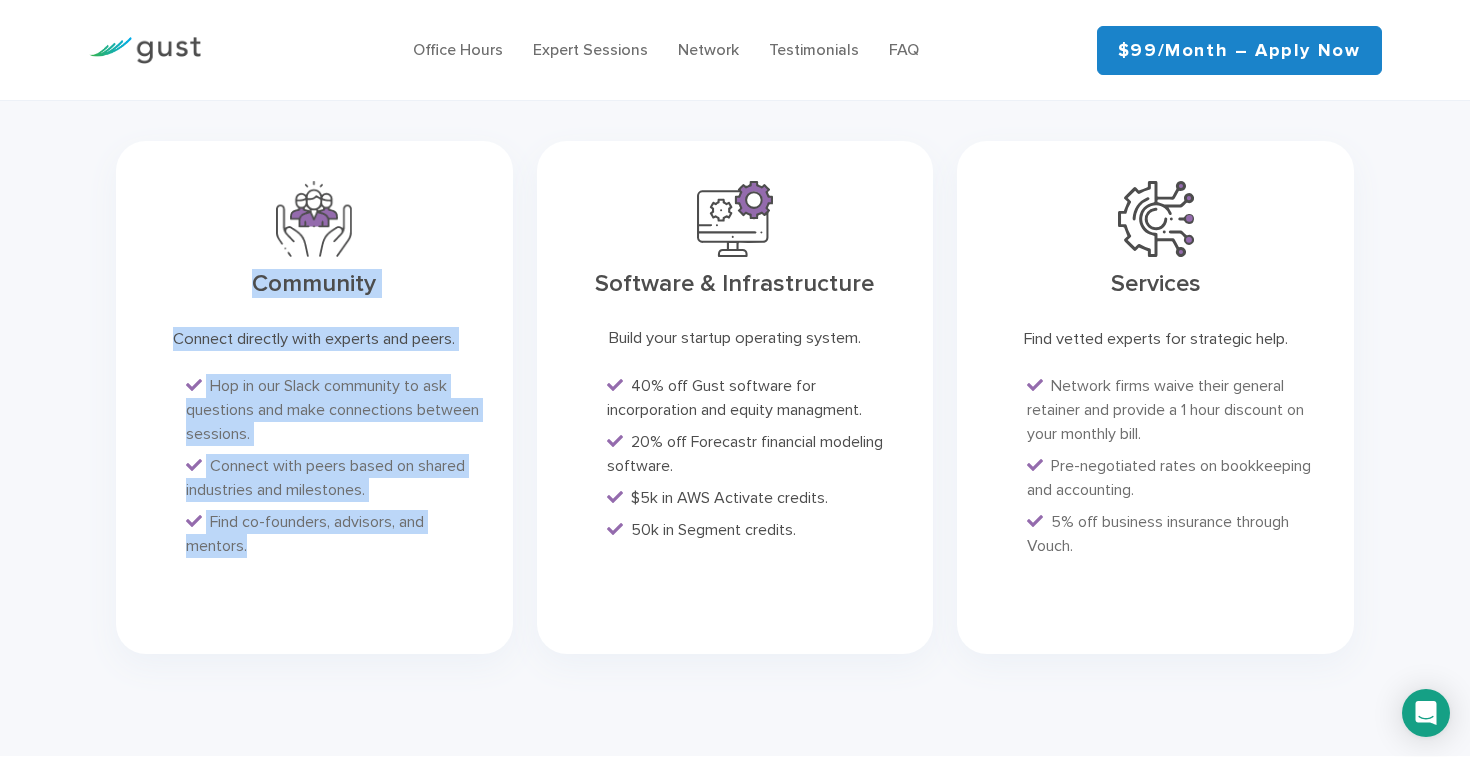 click on "Community
Connect directly with experts and peers.
Hop in our Slack community to ask questions and make connections between sessions.
Connect with peers based on shared industries and milestones.
Find co-founders, advisors, and mentors." at bounding box center [314, 397] 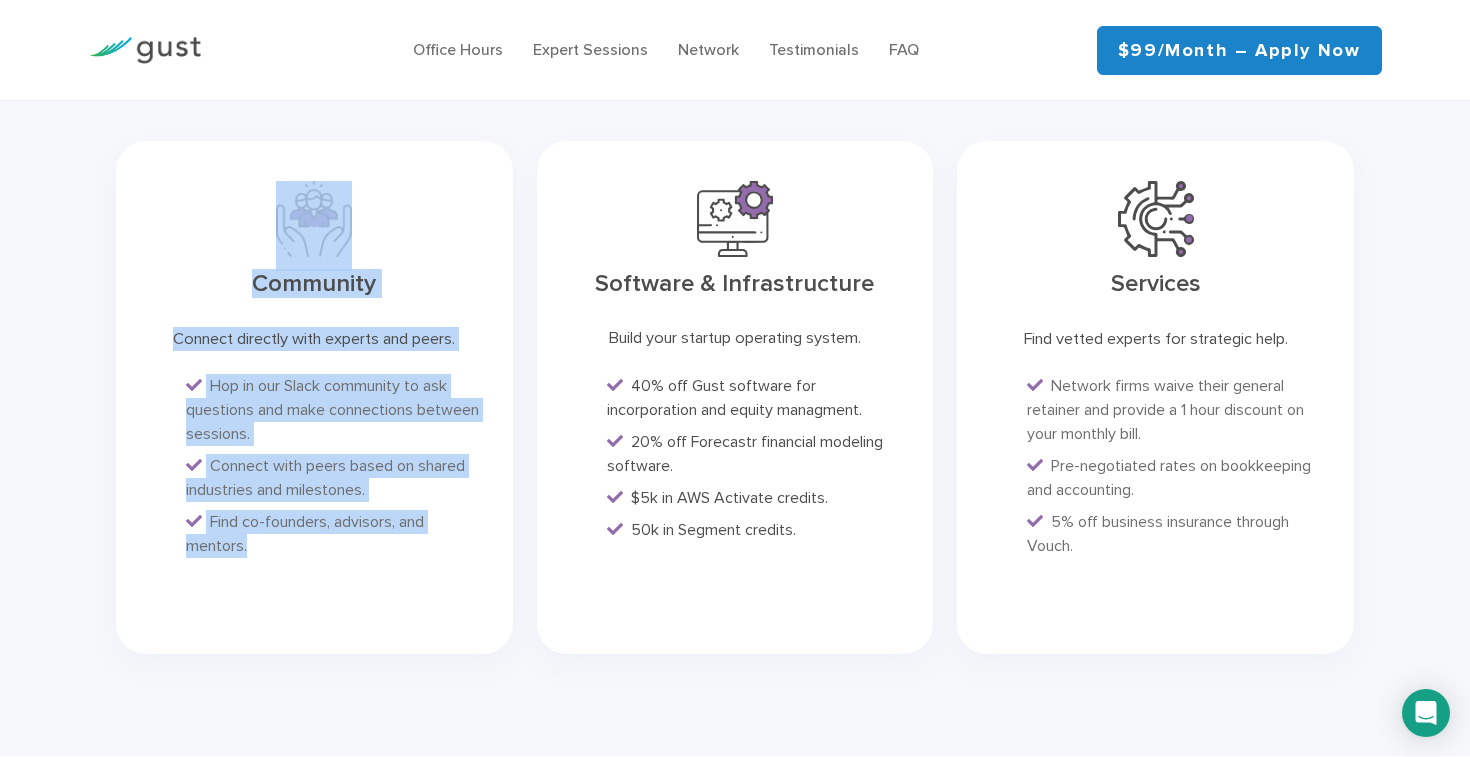 click on "Network
Tackle your startup's critical strategic and growth challenges with vetted startup experts and resource providers . Whether you need a financial model, CFO services, accounting and bookkeeping, insurance, or strategic legal our network has you covered. We've chosen partners that share our education-first approach to working with startups to make sure you're well taken care of. We've even pre-negotiated discounts on your behalf.
Community
Connect directly with experts and peers." at bounding box center (735, 254) 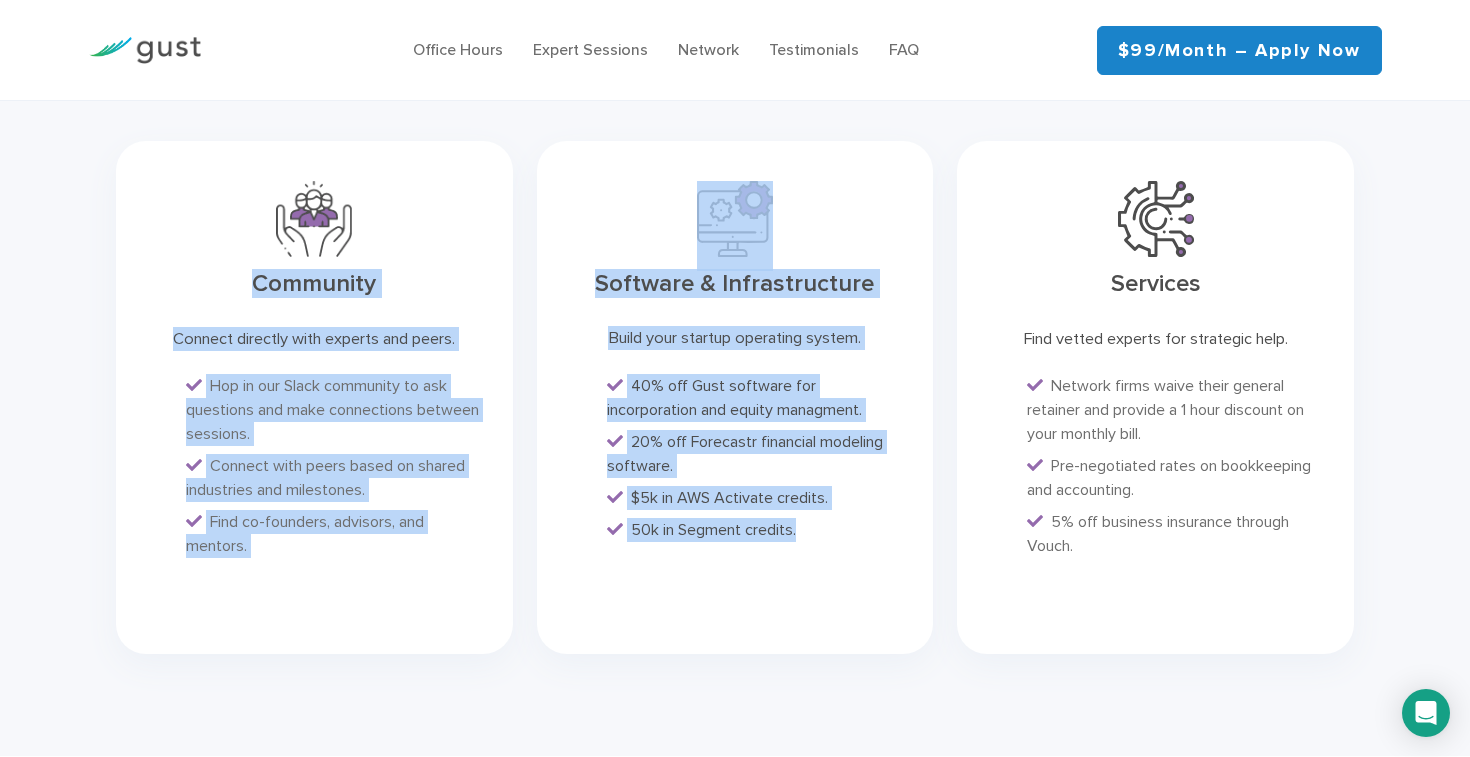 click on "Community
Connect directly with experts and peers.
Hop in our Slack community to ask questions and make connections between sessions.
Connect with peers based on shared industries and milestones.
Find co-founders, advisors, and mentors." at bounding box center [735, 397] 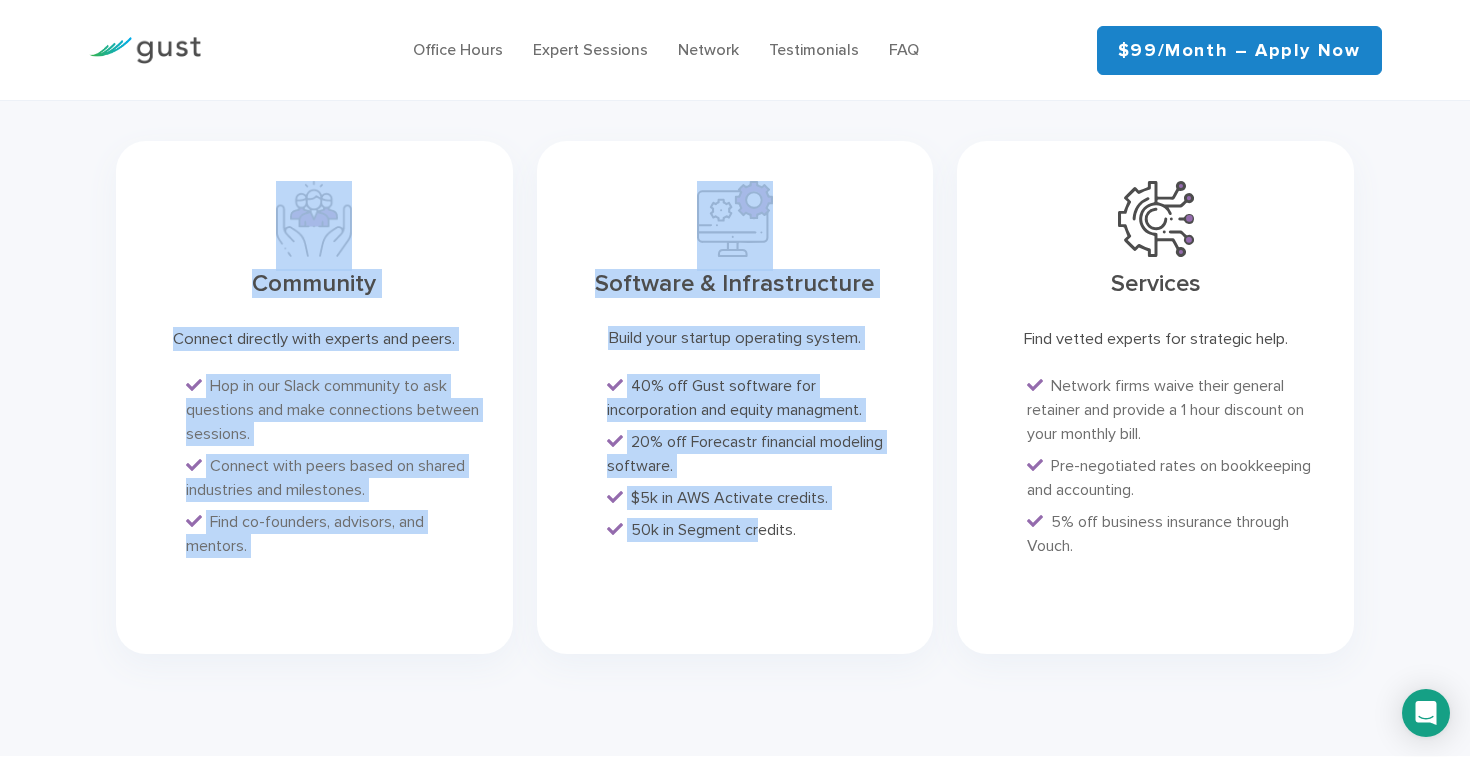 click on "Community
Connect directly with experts and peers.
Hop in our Slack community to ask questions and make connections between sessions.
Connect with peers based on shared industries and milestones.
Find co-founders, advisors, and mentors." at bounding box center (735, 397) 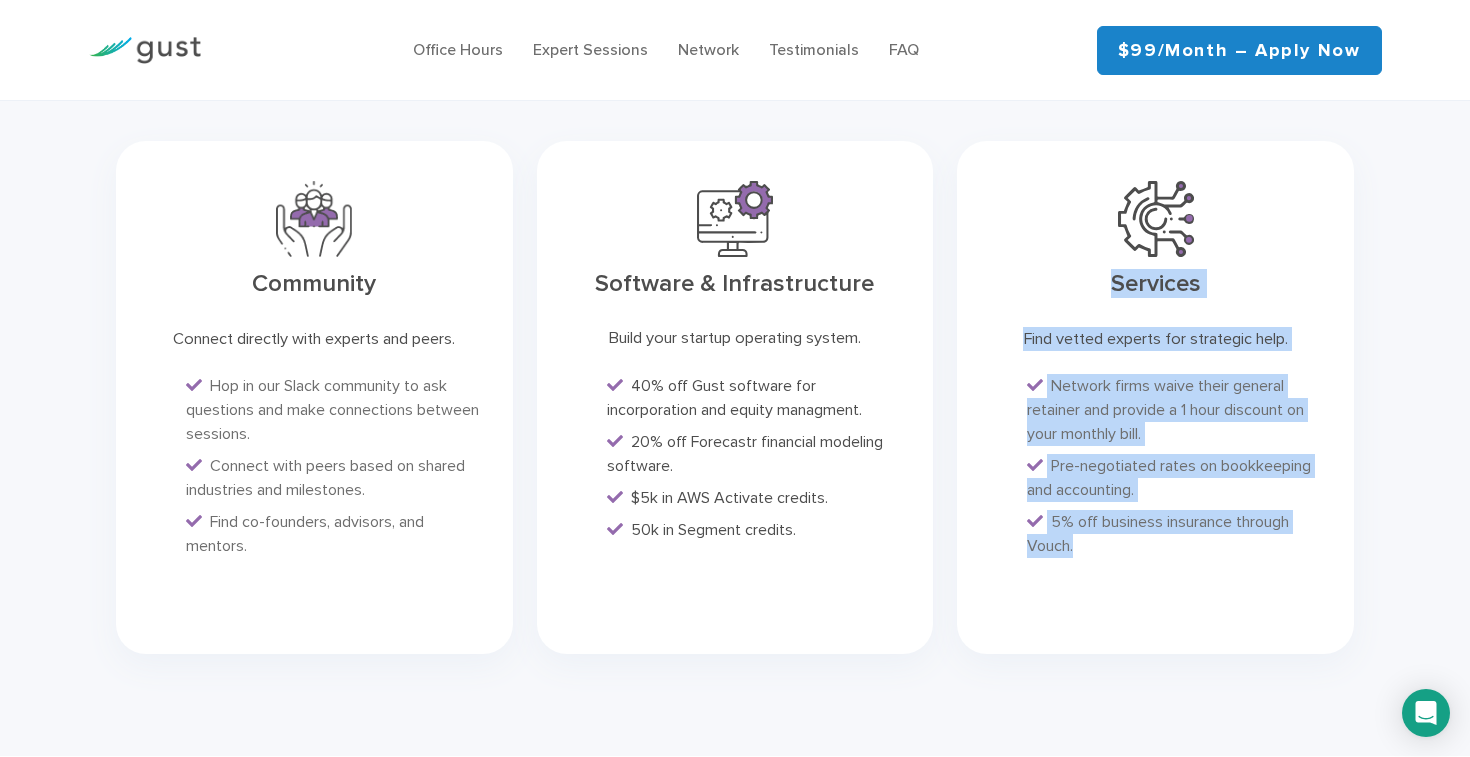 click on "Services
Find vetted experts for strategic help.
Network firms waive their general retainer and provide a 1 hour discount on your monthly bill.
Pre-negotiated rates on bookkeeping and accounting.
5% off business insurance through Vouch." at bounding box center (1155, 397) 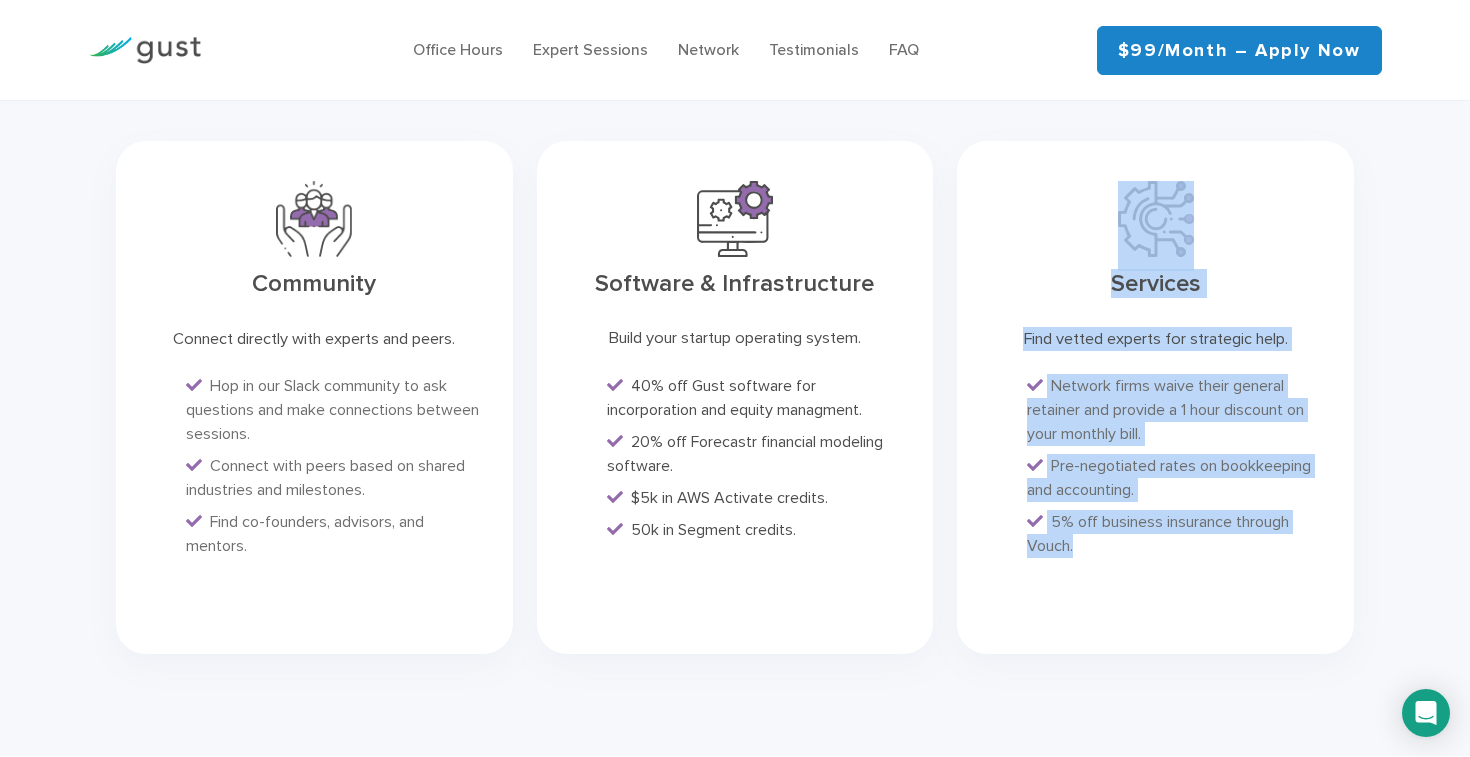 click on "Services
Find vetted experts for strategic help.
Network firms waive their general retainer and provide a 1 hour discount on your monthly bill.
Pre-negotiated rates on bookkeeping and accounting.
5% off business insurance through Vouch." at bounding box center [1155, 397] 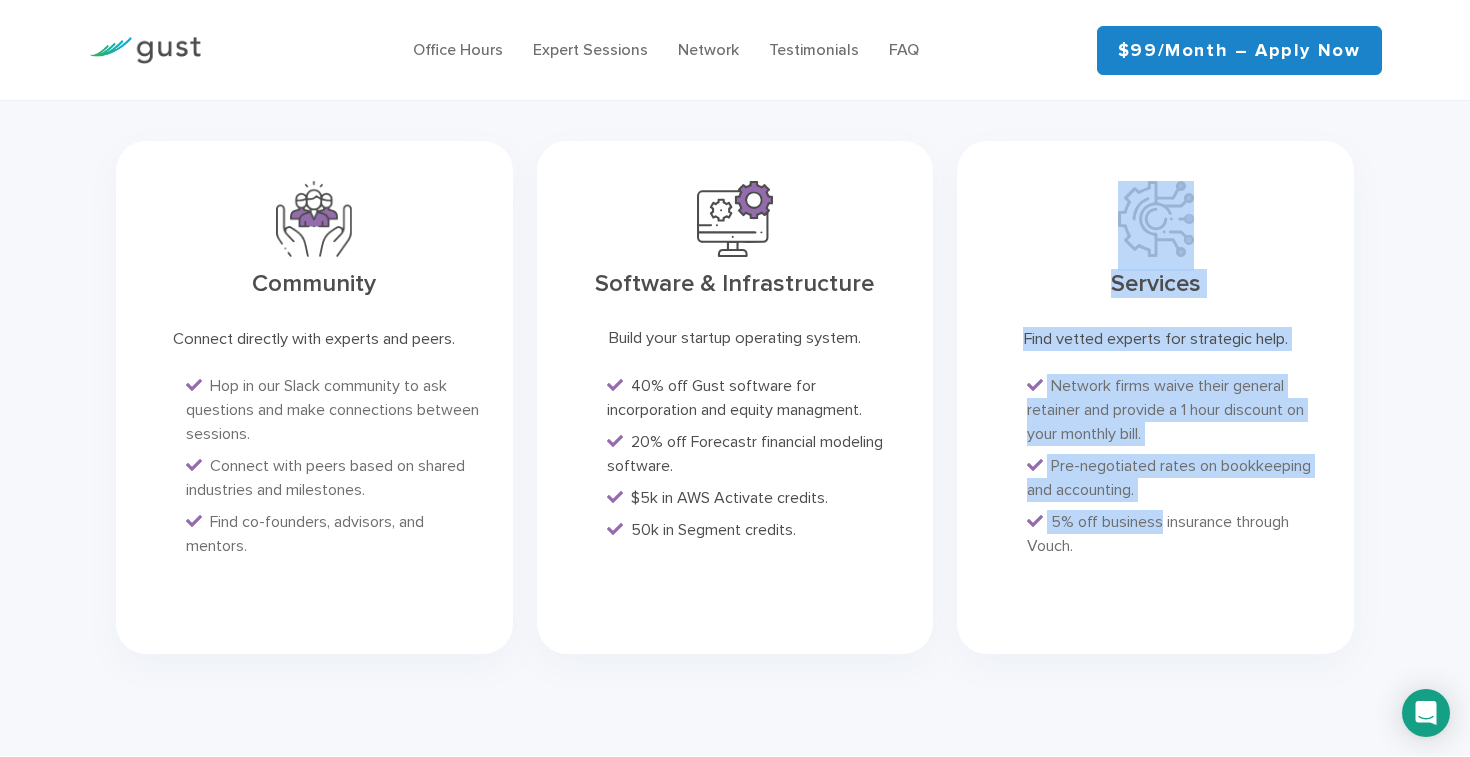 click on "Services
Find vetted experts for strategic help.
Network firms waive their general retainer and provide a 1 hour discount on your monthly bill.
Pre-negotiated rates on bookkeeping and accounting.
5% off business insurance through Vouch." at bounding box center (1155, 397) 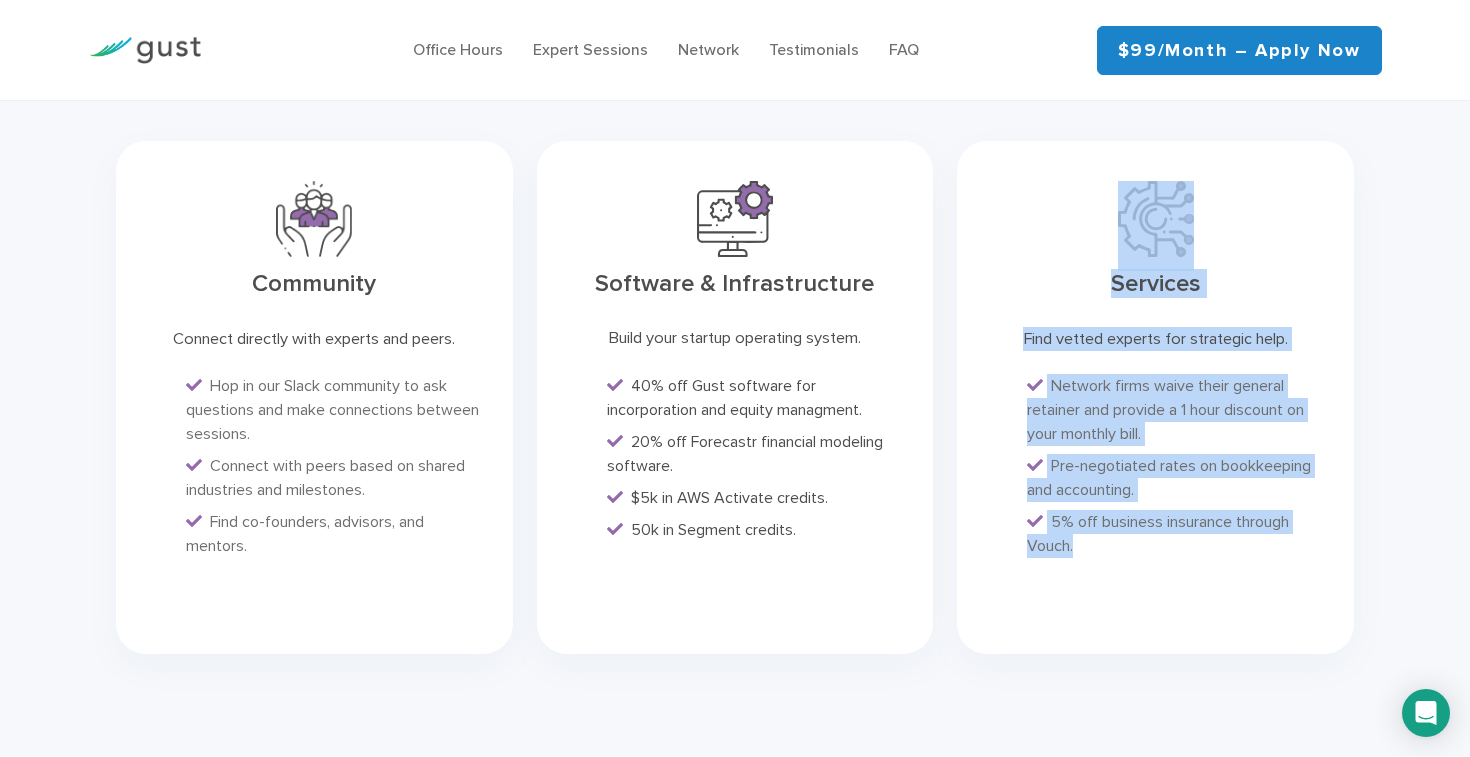 click on "5% off business insurance through Vouch." at bounding box center (1175, 534) 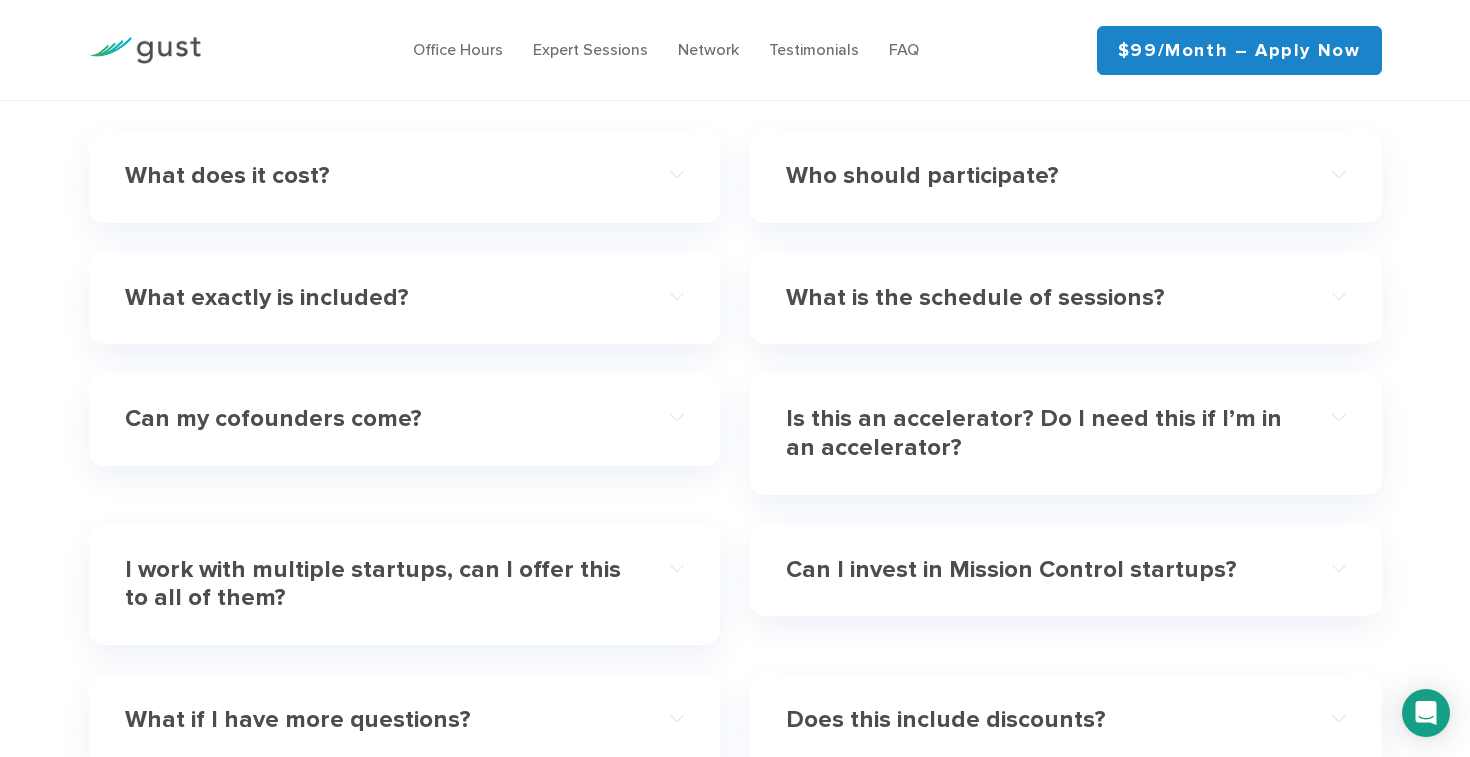 scroll, scrollTop: 5775, scrollLeft: 0, axis: vertical 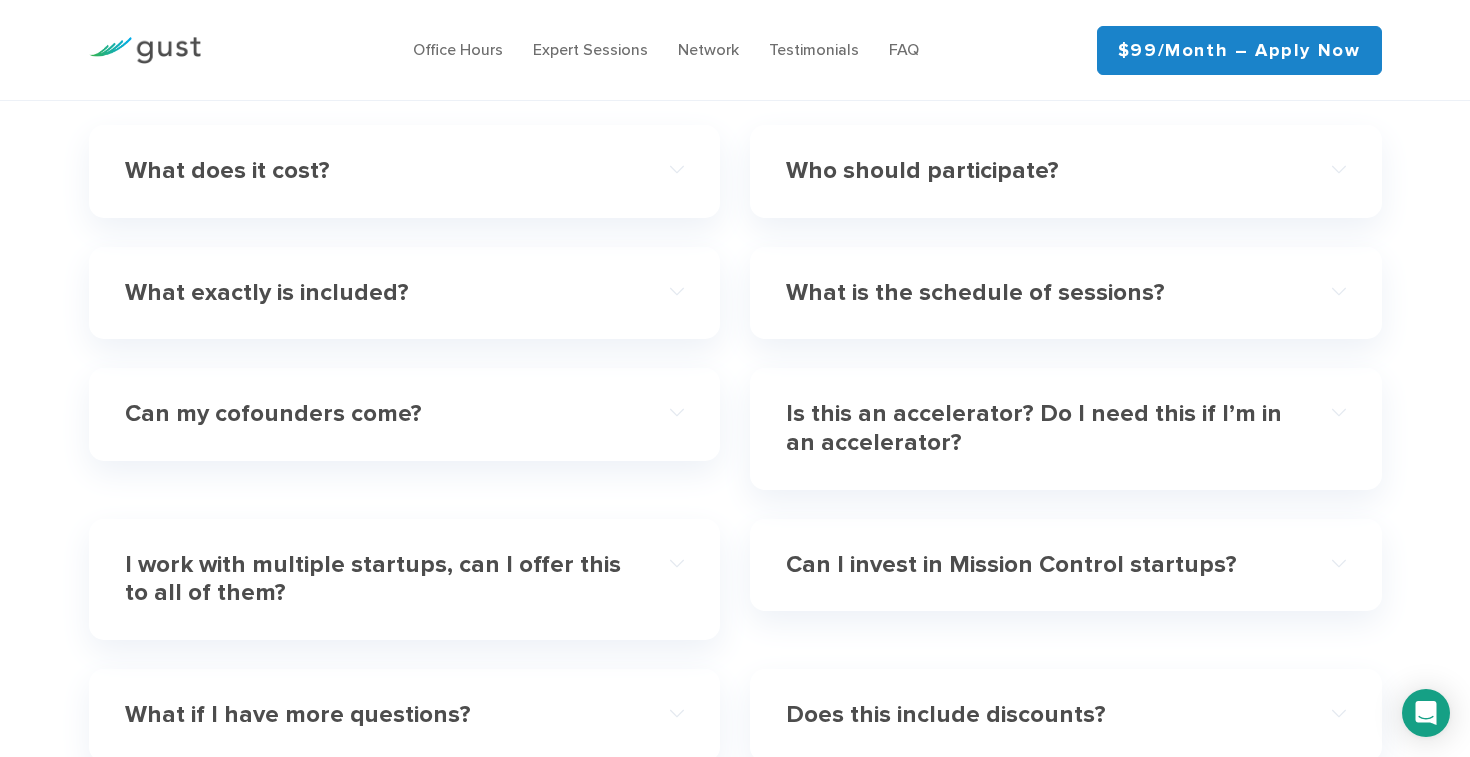 click on "What does it cost?" at bounding box center [405, 171] 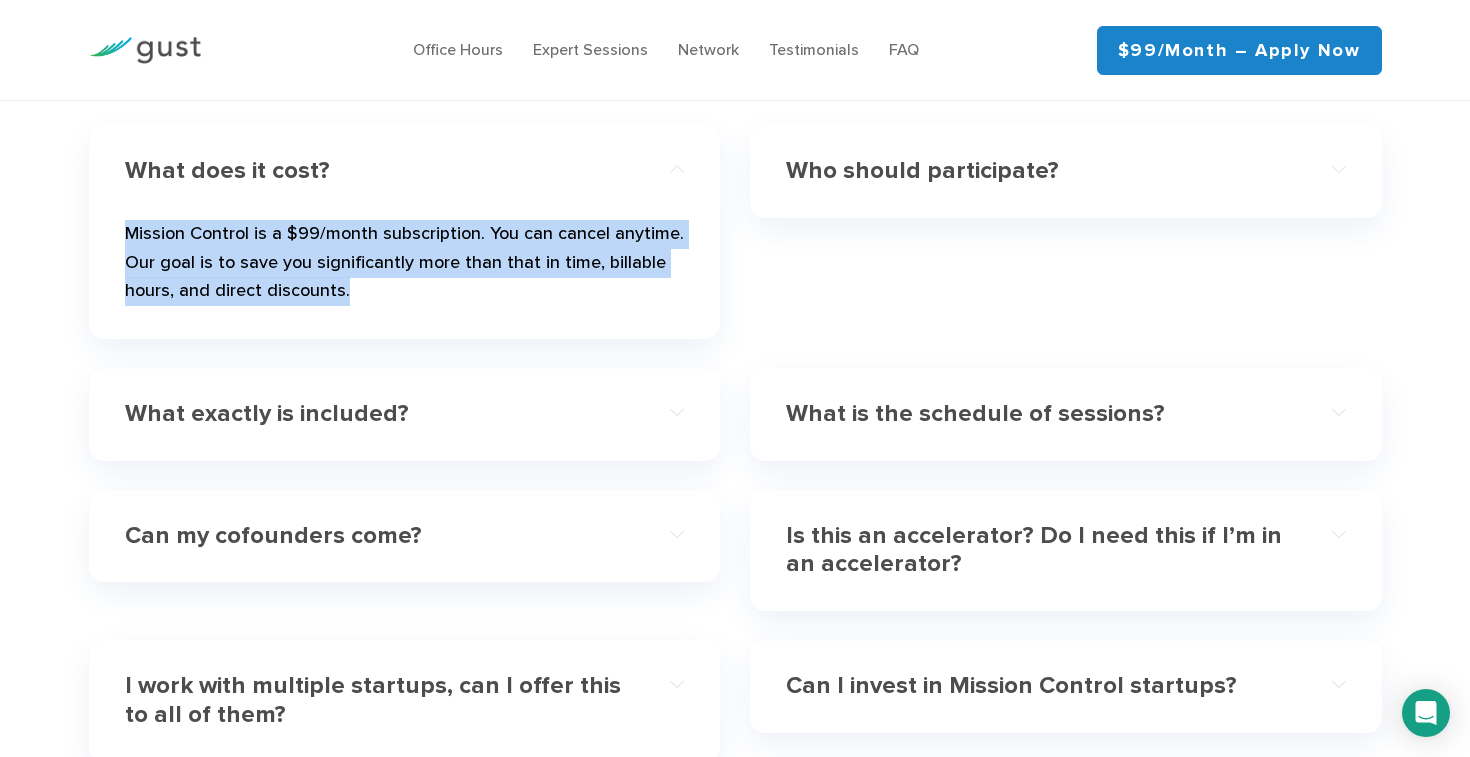 click on "What does it cost?
Mission Control is a $99/month subscription. You can cancel anytime. Our goal is to save you significantly more than that in time, billable hours, and direct discounts." at bounding box center [405, 232] 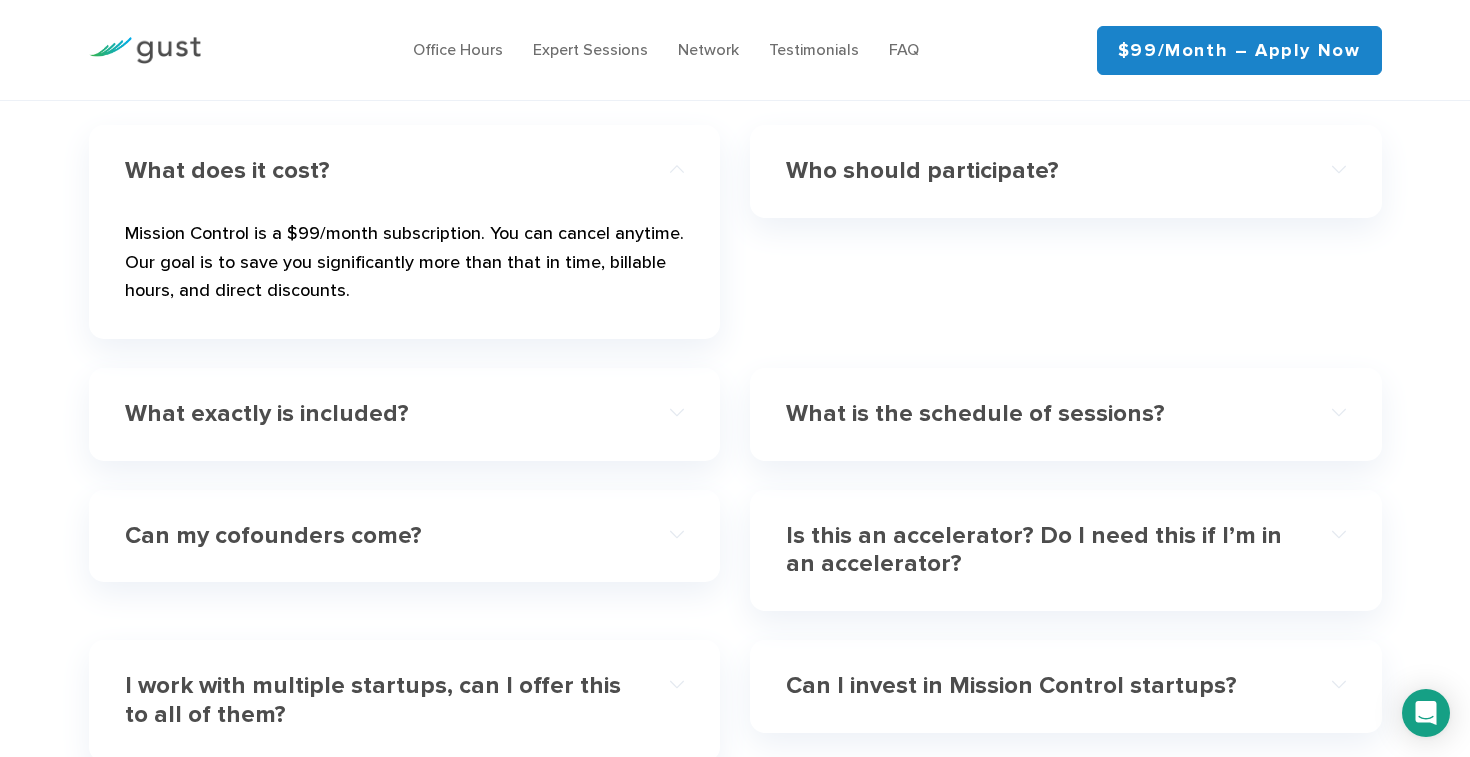 click on "Frequently Asked Questions
What does it cost?
Mission Control is a $99/month subscription. You can cancel anytime. Our goal is to save you significantly more than that in time, billable hours, and direct discounts." at bounding box center [735, 448] 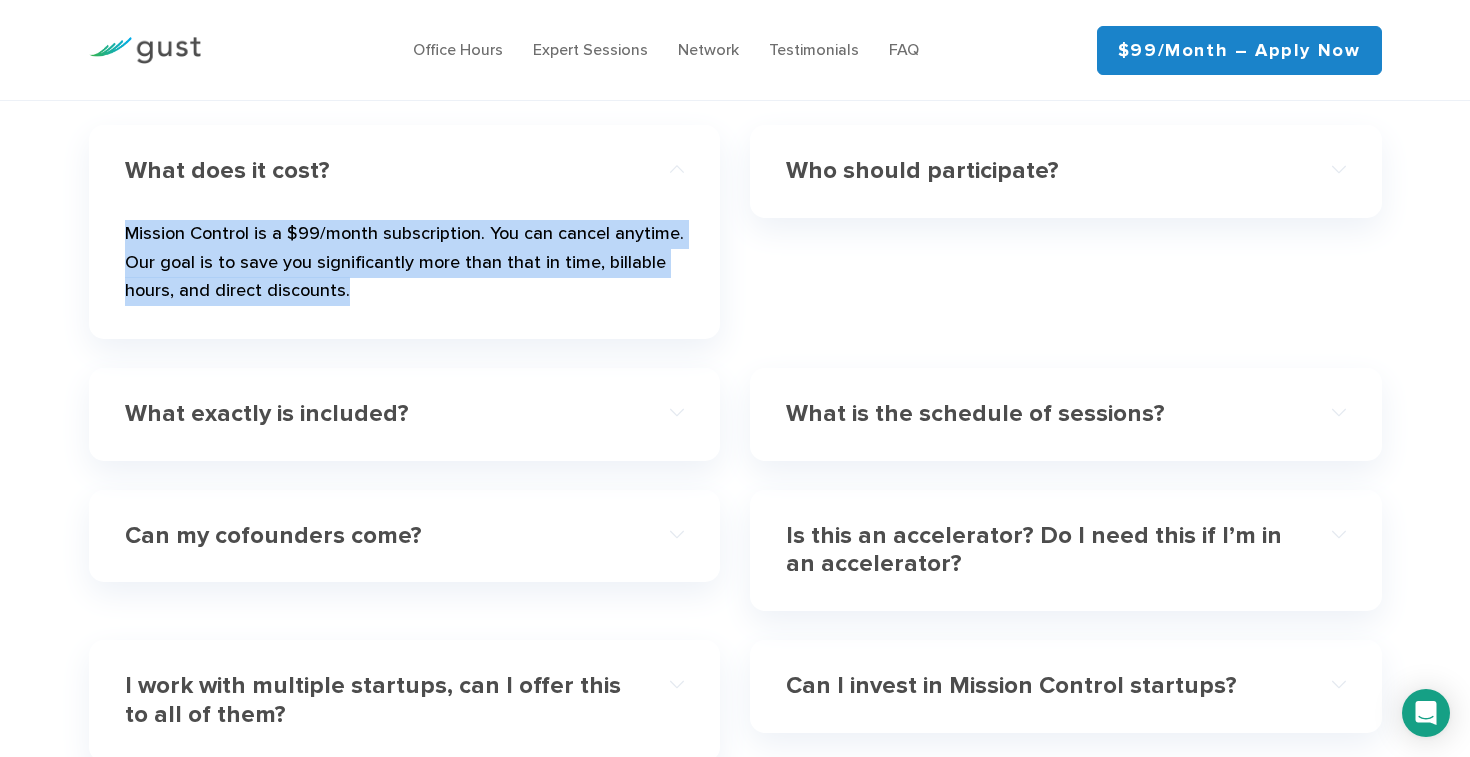 click on "Frequently Asked Questions
What does it cost?
Mission Control is a $99/month subscription. You can cancel anytime. Our goal is to save you significantly more than that in time, billable hours, and direct discounts." at bounding box center (735, 448) 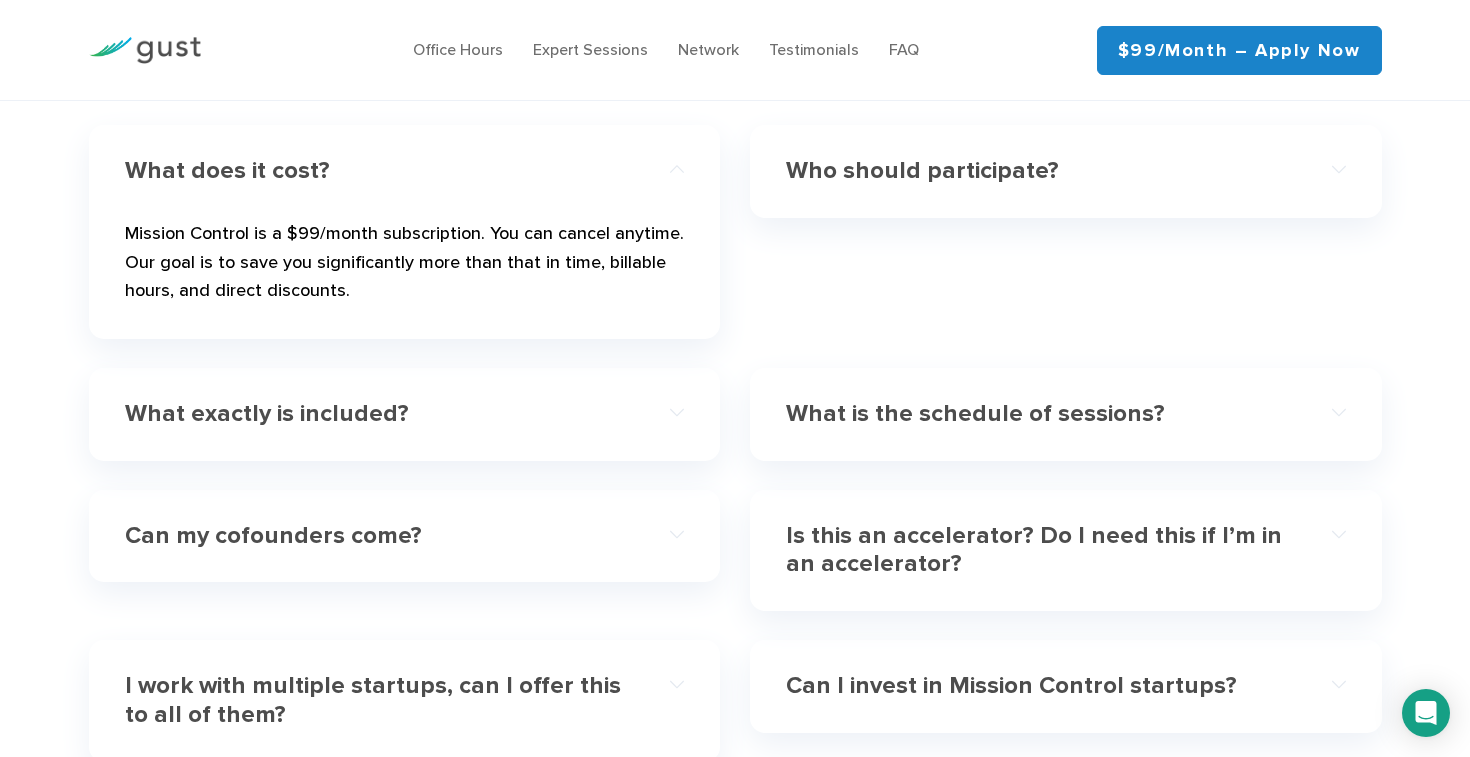 click on "Who should participate?" at bounding box center [1038, 171] 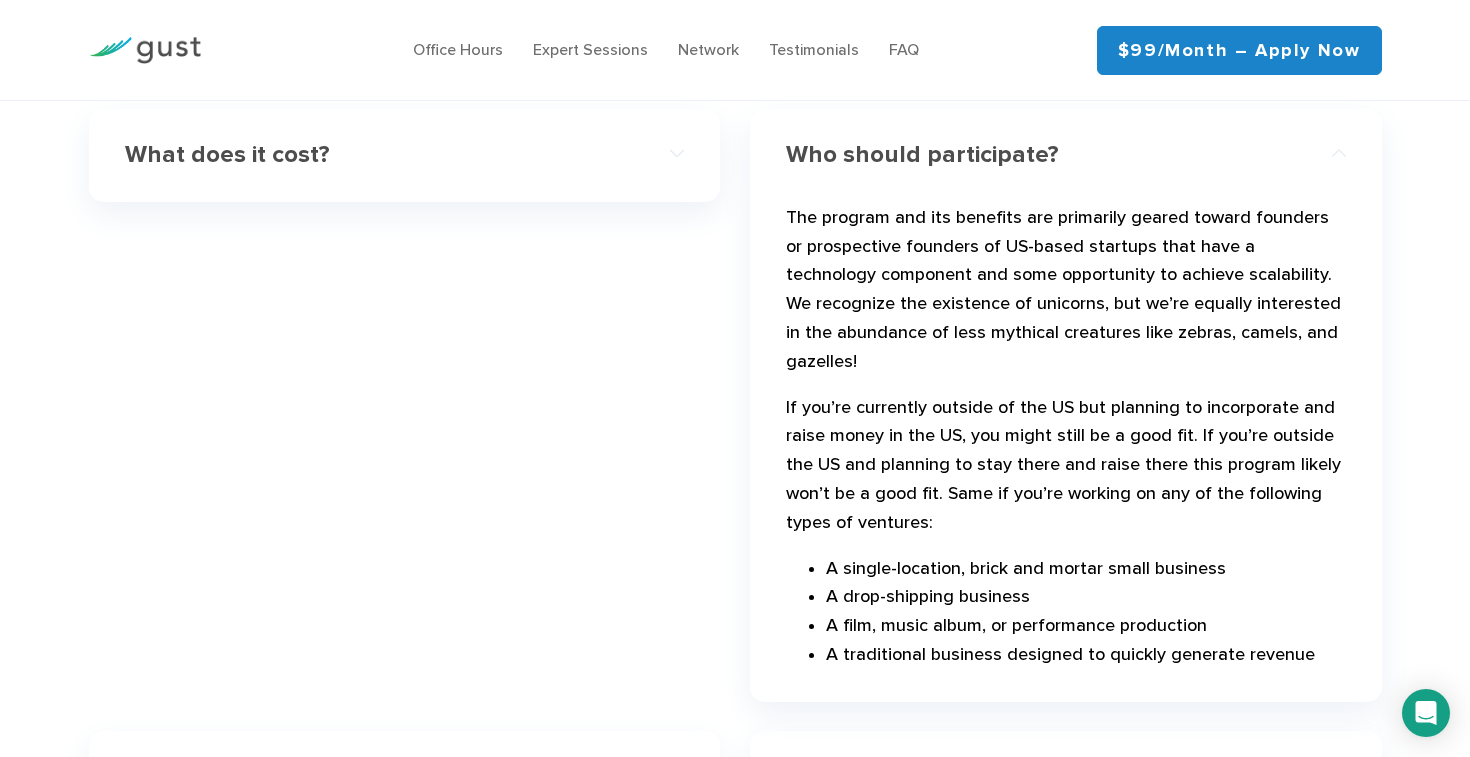 scroll, scrollTop: 5795, scrollLeft: 0, axis: vertical 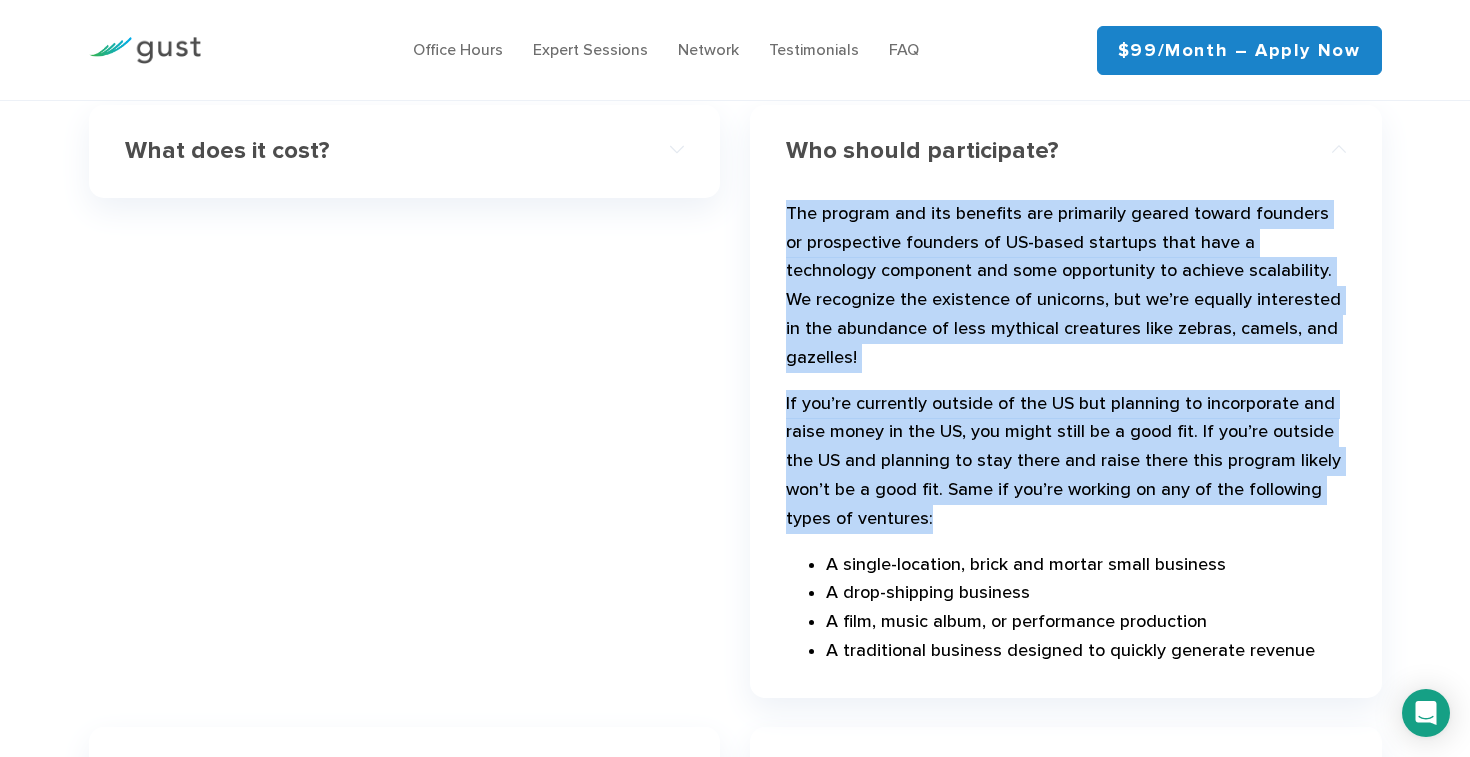 click on "Who should participate?
The program and its benefits are primarily geared toward founders or prospective founders of US-based startups that have a technology component and some opportunity to achieve scalability. We recognize the existence of unicorns, but we’re equally interested in the abundance of less mythical creatures like zebras, camels, and gazelles!
If you’re currently outside of the US but planning to incorporate and raise money in the US, you might still be a good fit. If you’re outside the US and planning to stay there and raise there this program likely won’t be a good fit. Same if you’re working on any of the following types of ventures:
A drop-shipping business" at bounding box center [1066, 401] 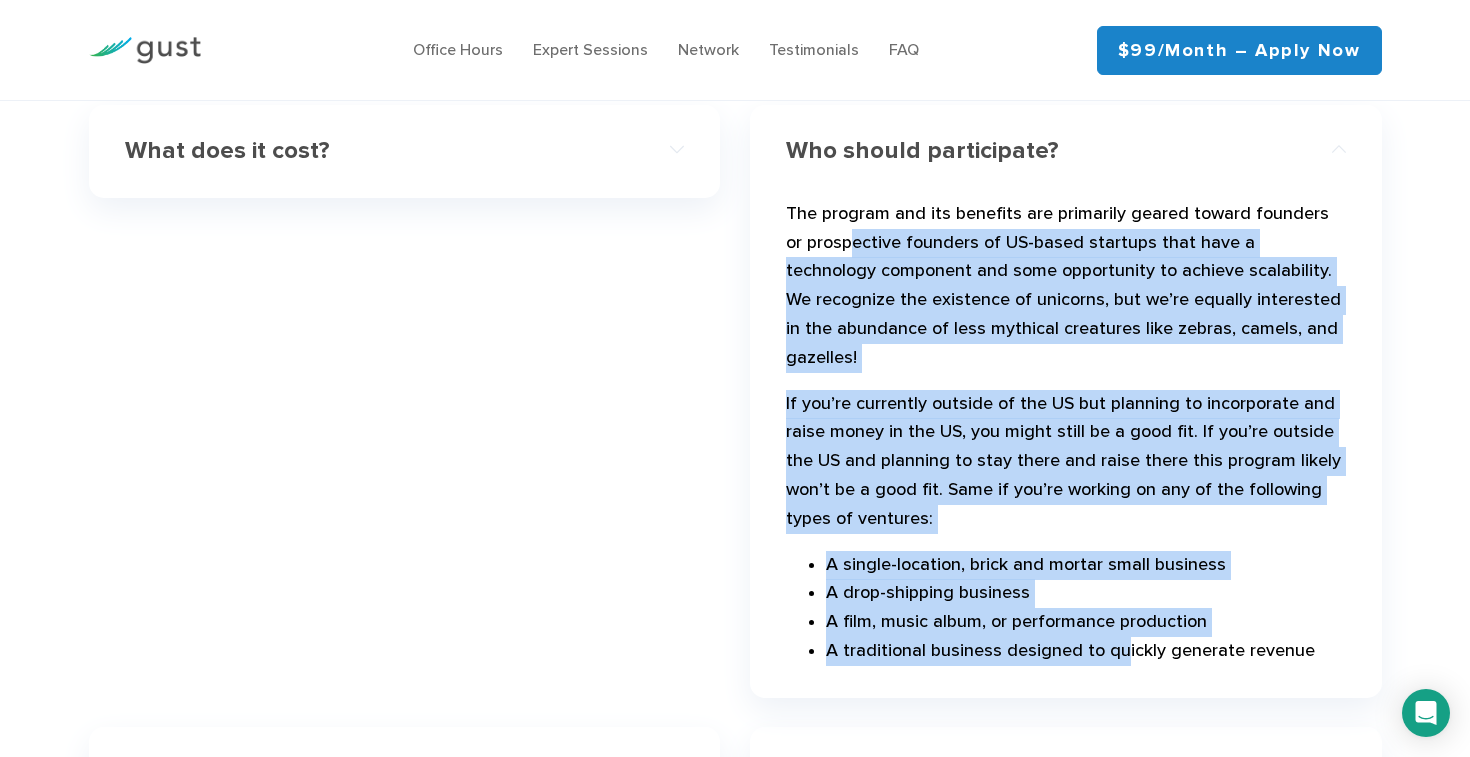 click on "The program and its benefits are primarily geared toward founders or prospective founders of US-based startups that have a technology component and some opportunity to achieve scalability. We recognize the existence of unicorns, but we’re equally interested in the abundance of less mythical creatures like zebras, camels, and gazelles!
If you’re currently outside of the US but planning to incorporate and raise money in the US, you might still be a good fit. If you’re outside the US and planning to stay there and raise there this program likely won’t be a good fit. Same if you’re working on any of the following types of ventures:
A single-location, brick and mortar small business
A drop-shipping business
A film, music album, or performance production
A traditional business designed to quickly generate revenue" at bounding box center (1066, 432) 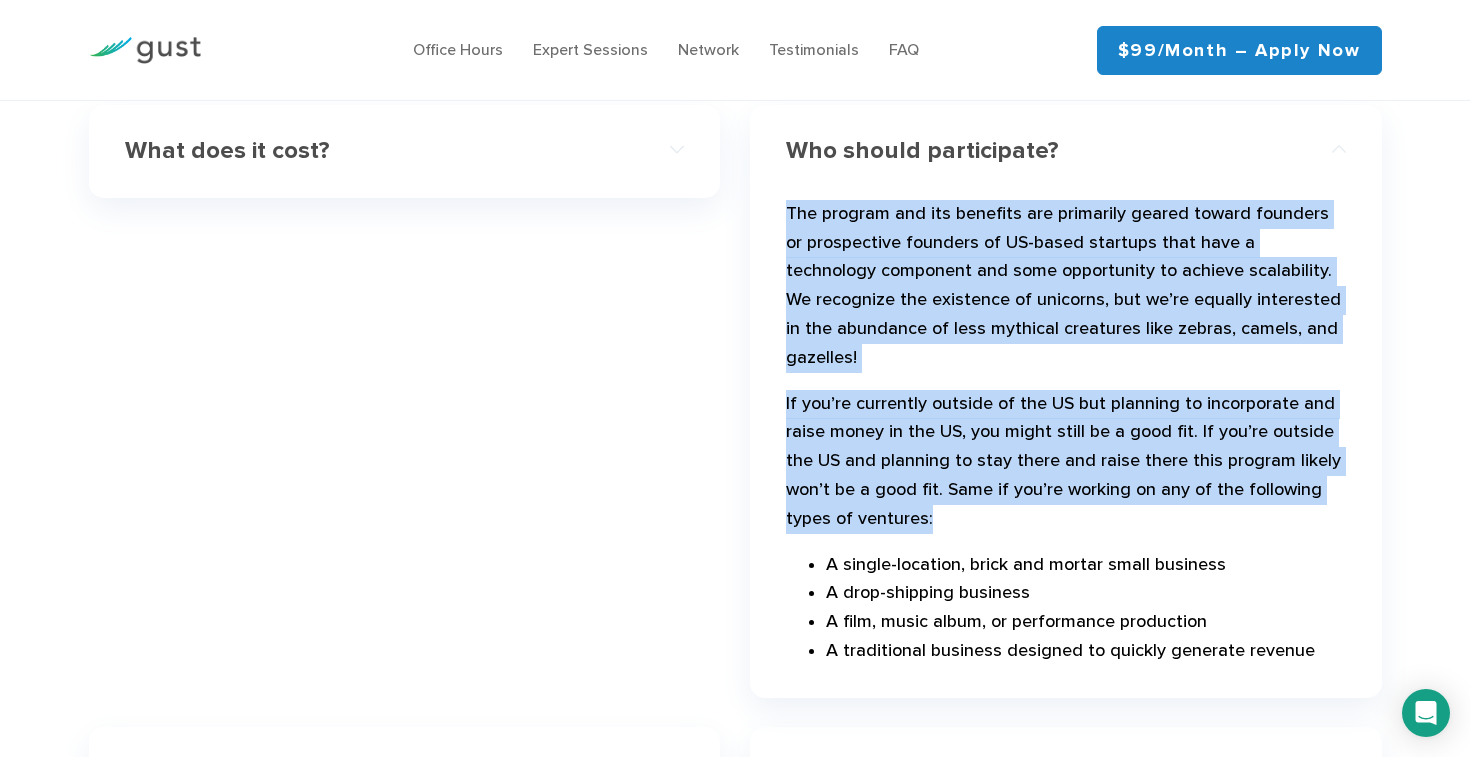 click on "The program and its benefits are primarily geared toward founders or prospective founders of US-based startups that have a technology component and some opportunity to achieve scalability. We recognize the existence of unicorns, but we’re equally interested in the abundance of less mythical creatures like zebras, camels, and gazelles!
If you’re currently outside of the US but planning to incorporate and raise money in the US, you might still be a good fit. If you’re outside the US and planning to stay there and raise there this program likely won’t be a good fit. Same if you’re working on any of the following types of ventures:
A single-location, brick and mortar small business
A drop-shipping business
A film, music album, or performance production
A traditional business designed to quickly generate revenue" at bounding box center [1066, 432] 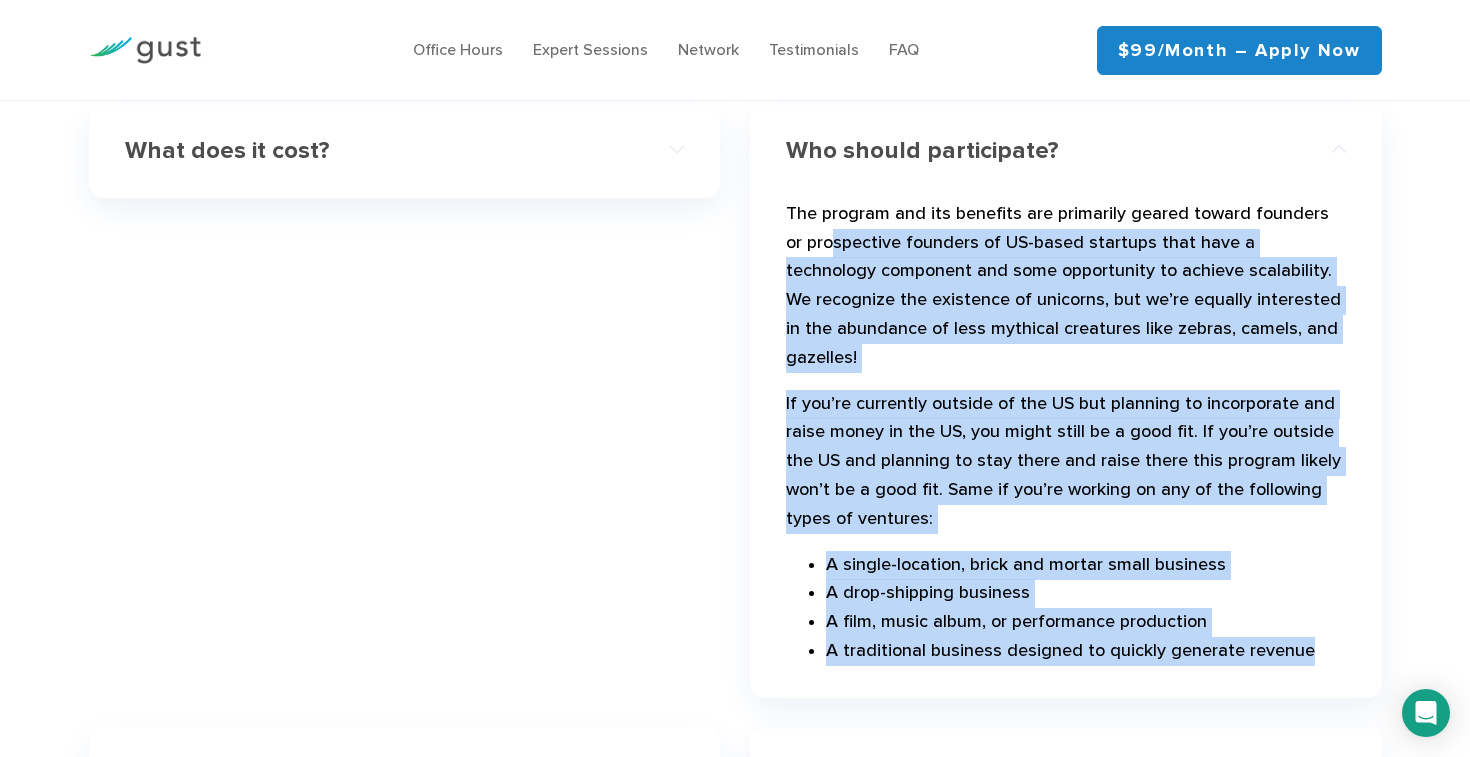 click on "The program and its benefits are primarily geared toward founders or prospective founders of US-based startups that have a technology component and some opportunity to achieve scalability. We recognize the existence of unicorns, but we’re equally interested in the abundance of less mythical creatures like zebras, camels, and gazelles!
If you’re currently outside of the US but planning to incorporate and raise money in the US, you might still be a good fit. If you’re outside the US and planning to stay there and raise there this program likely won’t be a good fit. Same if you’re working on any of the following types of ventures:
A single-location, brick and mortar small business
A drop-shipping business
A film, music album, or performance production
A traditional business designed to quickly generate revenue" at bounding box center [1066, 432] 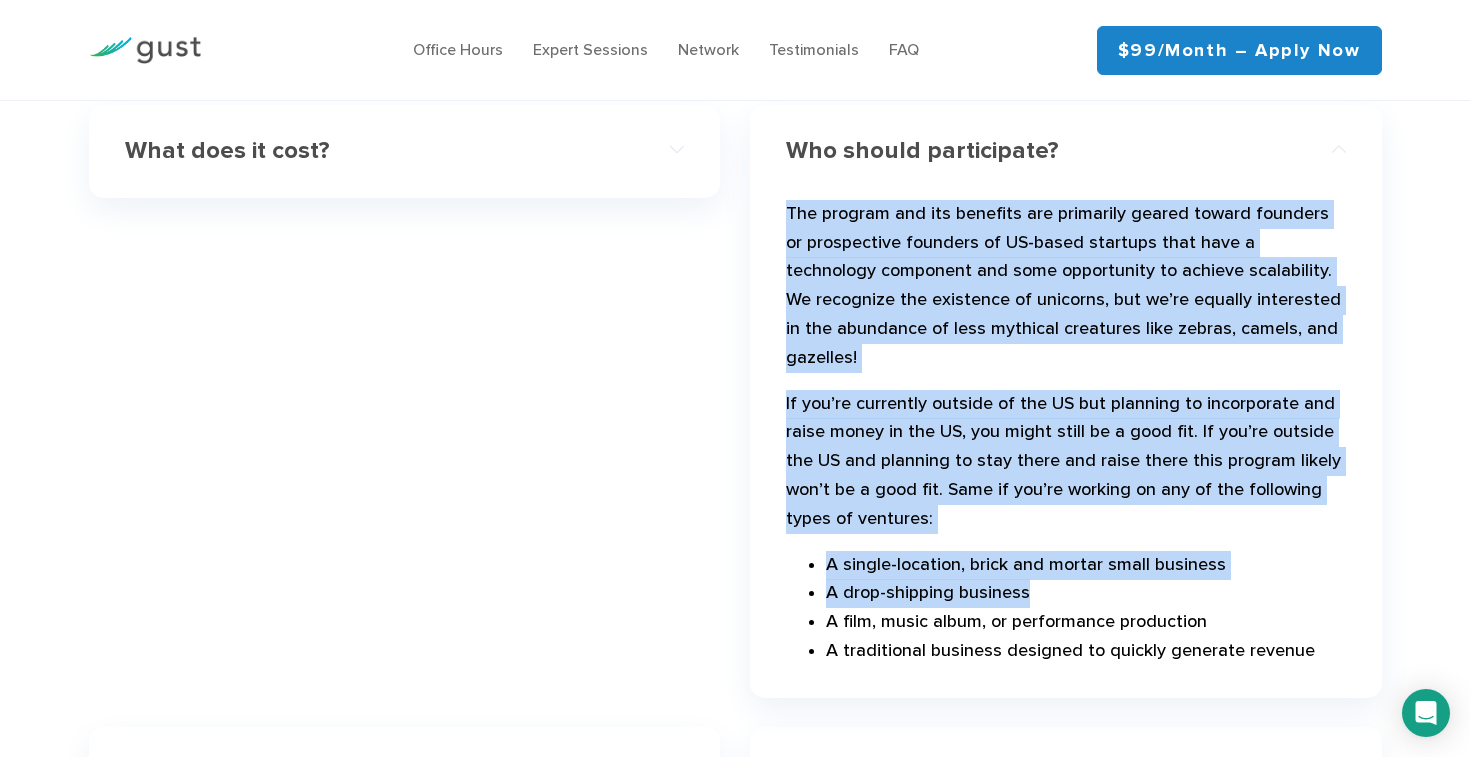 click on "Who should participate?
The program and its benefits are primarily geared toward founders or prospective founders of US-based startups that have a technology component and some opportunity to achieve scalability. We recognize the existence of unicorns, but we’re equally interested in the abundance of less mythical creatures like zebras, camels, and gazelles!
If you’re currently outside of the US but planning to incorporate and raise money in the US, you might still be a good fit. If you’re outside the US and planning to stay there and raise there this program likely won’t be a good fit. Same if you’re working on any of the following types of ventures:
A drop-shipping business" at bounding box center [1066, 401] 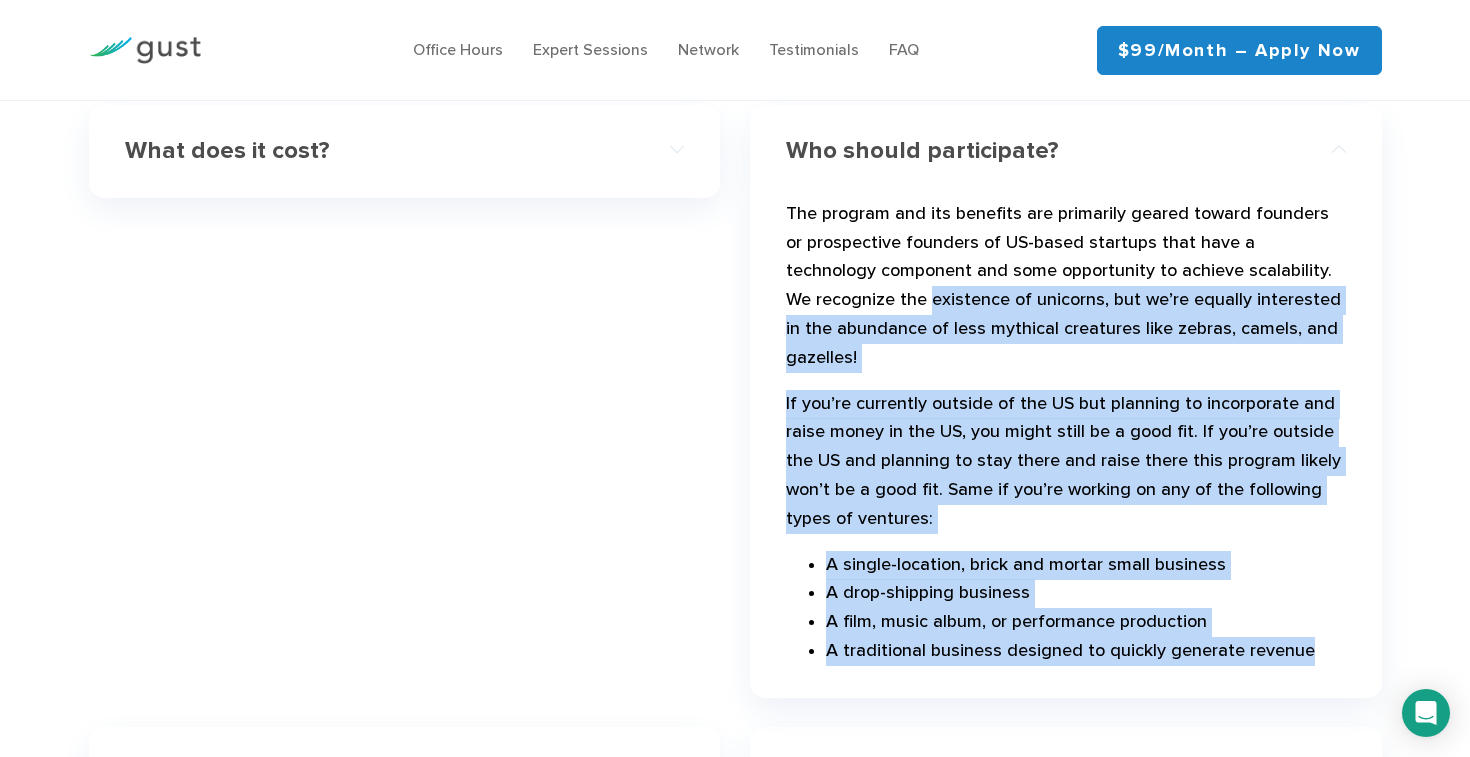 click on "The program and its benefits are primarily geared toward founders or prospective founders of US-based startups that have a technology component and some opportunity to achieve scalability. We recognize the existence of unicorns, but we’re equally interested in the abundance of less mythical creatures like zebras, camels, and gazelles!
If you’re currently outside of the US but planning to incorporate and raise money in the US, you might still be a good fit. If you’re outside the US and planning to stay there and raise there this program likely won’t be a good fit. Same if you’re working on any of the following types of ventures:
A single-location, brick and mortar small business
A drop-shipping business
A film, music album, or performance production
A traditional business designed to quickly generate revenue" at bounding box center [1066, 432] 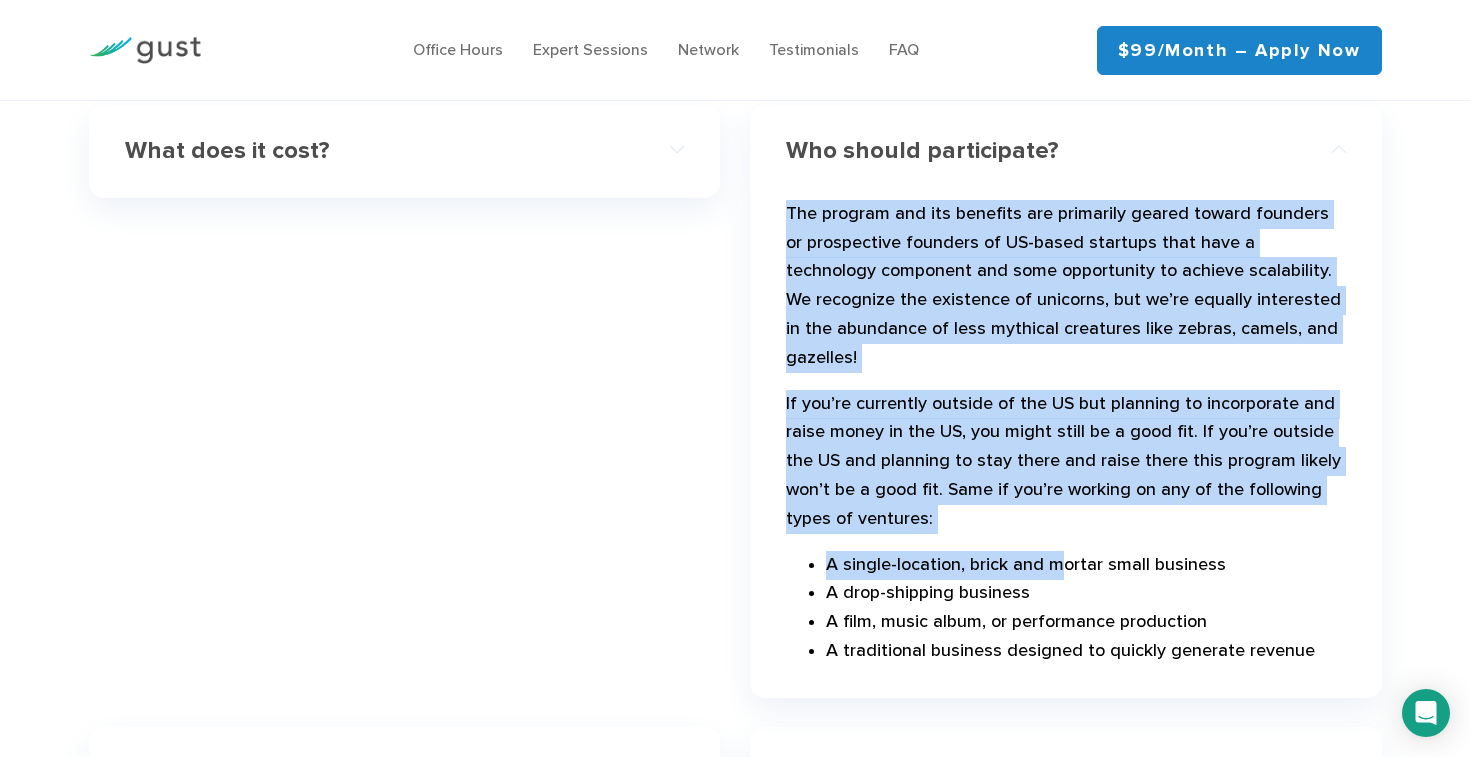 click on "The program and its benefits are primarily geared toward founders or prospective founders of US-based startups that have a technology component and some opportunity to achieve scalability. We recognize the existence of unicorns, but we’re equally interested in the abundance of less mythical creatures like zebras, camels, and gazelles!
If you’re currently outside of the US but planning to incorporate and raise money in the US, you might still be a good fit. If you’re outside the US and planning to stay there and raise there this program likely won’t be a good fit. Same if you’re working on any of the following types of ventures:
A single-location, brick and mortar small business
A drop-shipping business
A film, music album, or performance production
A traditional business designed to quickly generate revenue" at bounding box center [1066, 432] 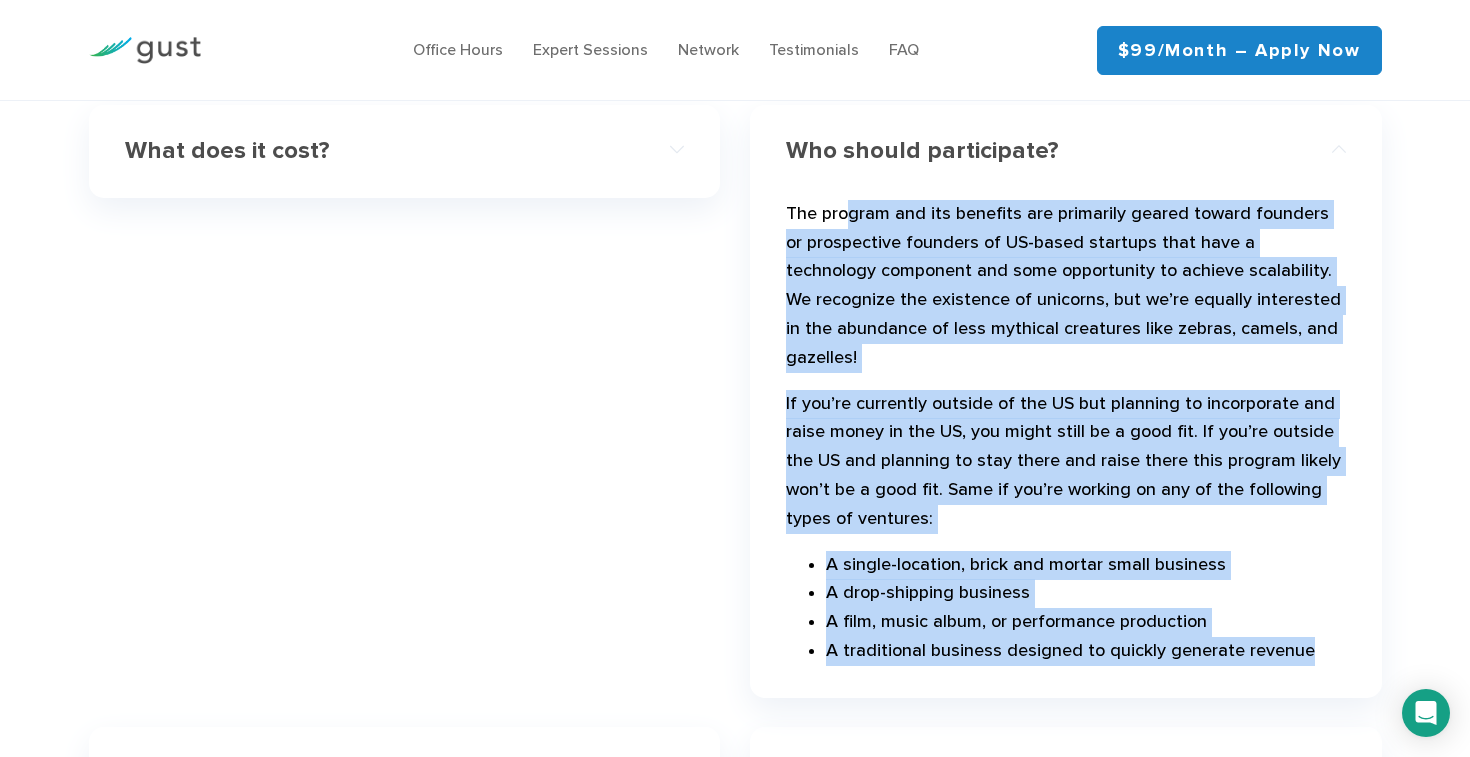 click on "The program and its benefits are primarily geared toward founders or prospective founders of US-based startups that have a technology component and some opportunity to achieve scalability. We recognize the existence of unicorns, but we’re equally interested in the abundance of less mythical creatures like zebras, camels, and gazelles!
If you’re currently outside of the US but planning to incorporate and raise money in the US, you might still be a good fit. If you’re outside the US and planning to stay there and raise there this program likely won’t be a good fit. Same if you’re working on any of the following types of ventures:
A single-location, brick and mortar small business
A drop-shipping business
A film, music album, or performance production
A traditional business designed to quickly generate revenue" at bounding box center (1066, 432) 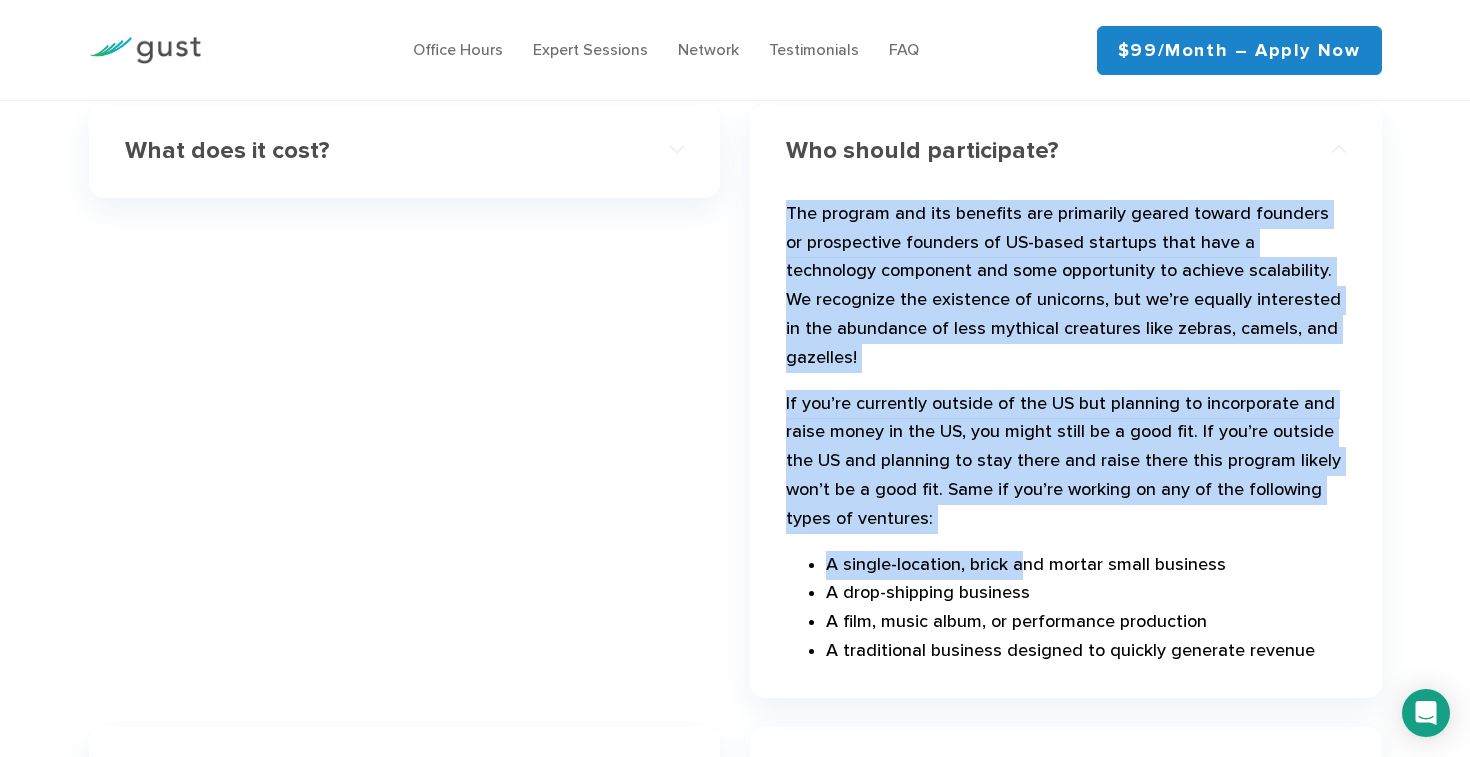click on "Who should participate?
The program and its benefits are primarily geared toward founders or prospective founders of US-based startups that have a technology component and some opportunity to achieve scalability. We recognize the existence of unicorns, but we’re equally interested in the abundance of less mythical creatures like zebras, camels, and gazelles!
If you’re currently outside of the US but planning to incorporate and raise money in the US, you might still be a good fit. If you’re outside the US and planning to stay there and raise there this program likely won’t be a good fit. Same if you’re working on any of the following types of ventures:
A drop-shipping business" at bounding box center (1066, 401) 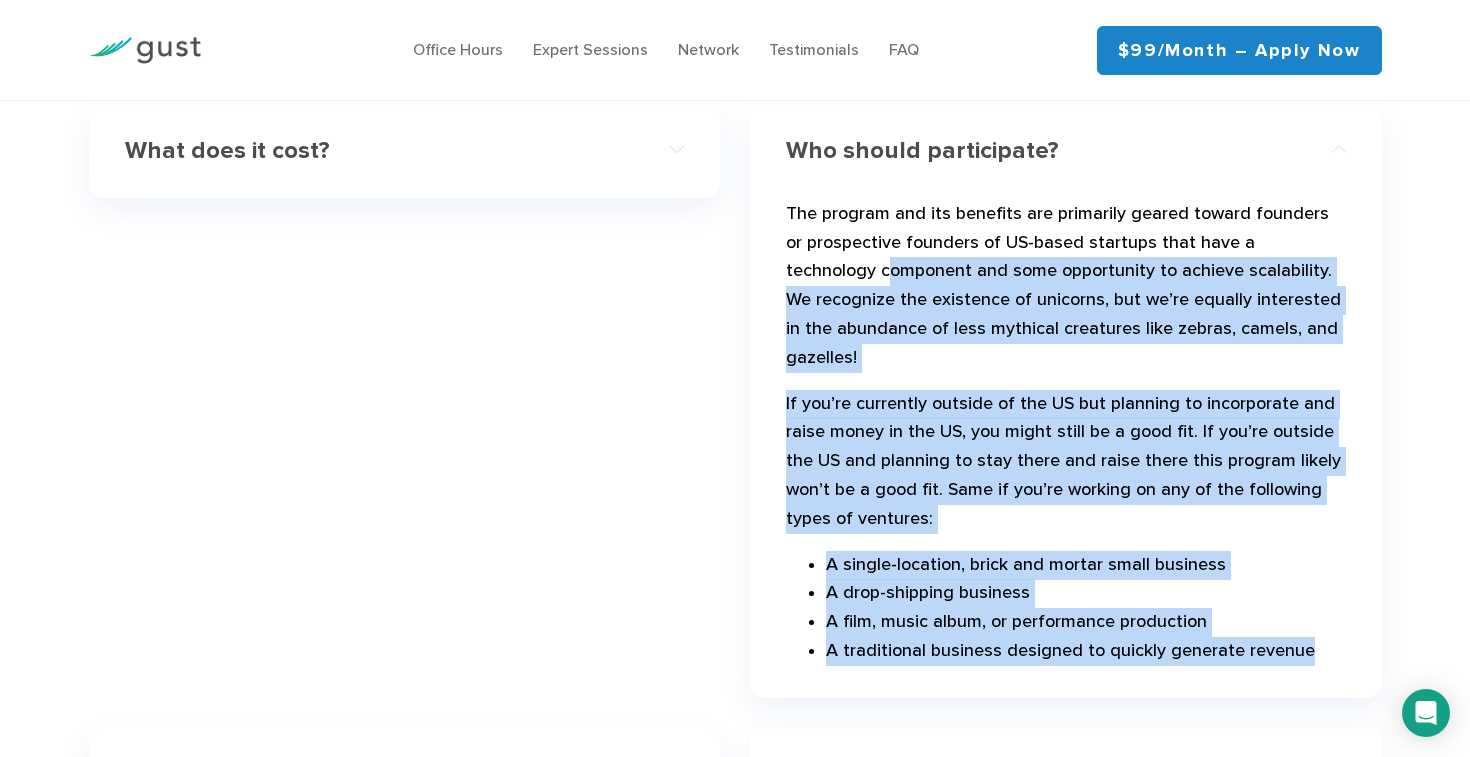 click on "The program and its benefits are primarily geared toward founders or prospective founders of US-based startups that have a technology component and some opportunity to achieve scalability. We recognize the existence of unicorns, but we’re equally interested in the abundance of less mythical creatures like zebras, camels, and gazelles!
If you’re currently outside of the US but planning to incorporate and raise money in the US, you might still be a good fit. If you’re outside the US and planning to stay there and raise there this program likely won’t be a good fit. Same if you’re working on any of the following types of ventures:
A single-location, brick and mortar small business
A drop-shipping business
A film, music album, or performance production
A traditional business designed to quickly generate revenue" at bounding box center [1066, 432] 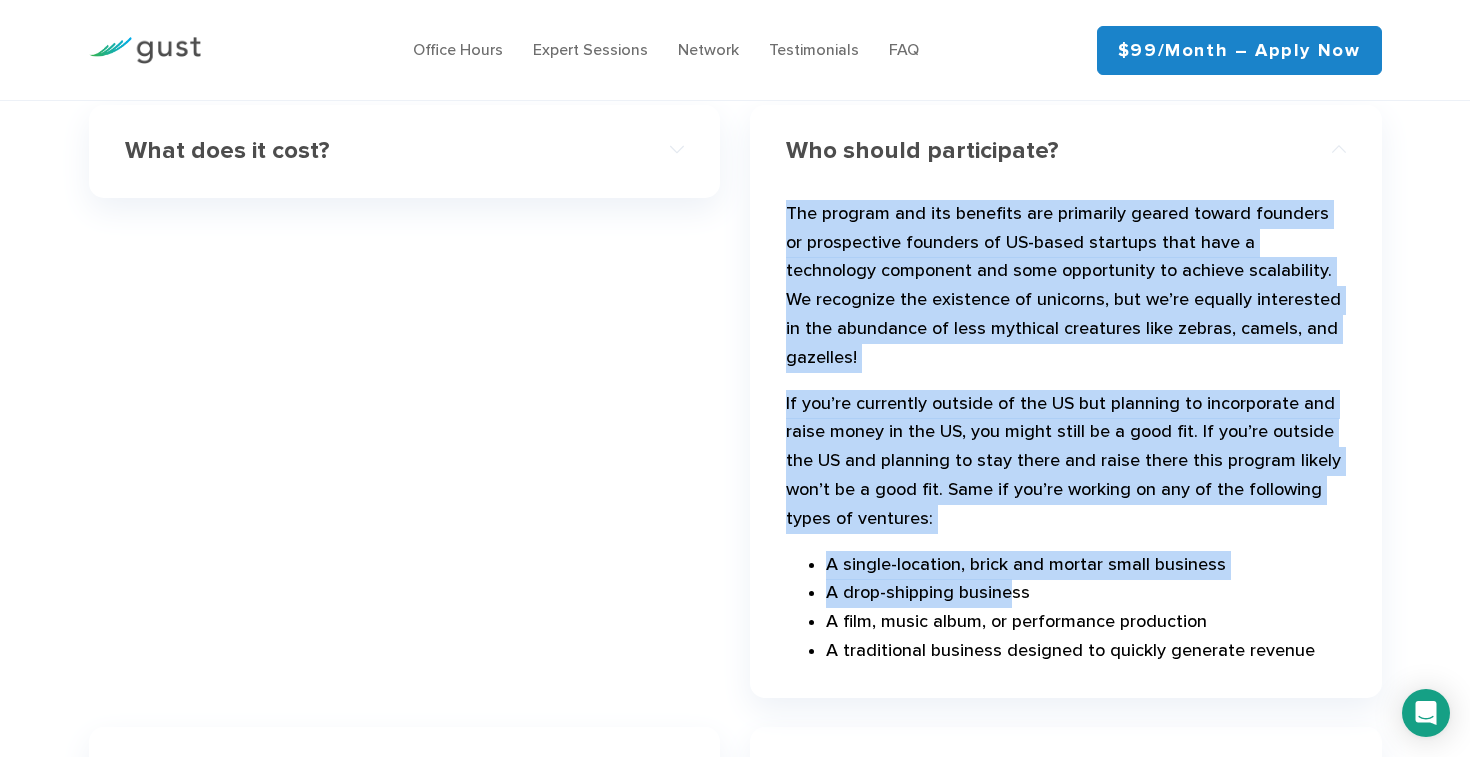 click on "Who should participate?
The program and its benefits are primarily geared toward founders or prospective founders of US-based startups that have a technology component and some opportunity to achieve scalability. We recognize the existence of unicorns, but we’re equally interested in the abundance of less mythical creatures like zebras, camels, and gazelles!
If you’re currently outside of the US but planning to incorporate and raise money in the US, you might still be a good fit. If you’re outside the US and planning to stay there and raise there this program likely won’t be a good fit. Same if you’re working on any of the following types of ventures:
A drop-shipping business" at bounding box center [1066, 401] 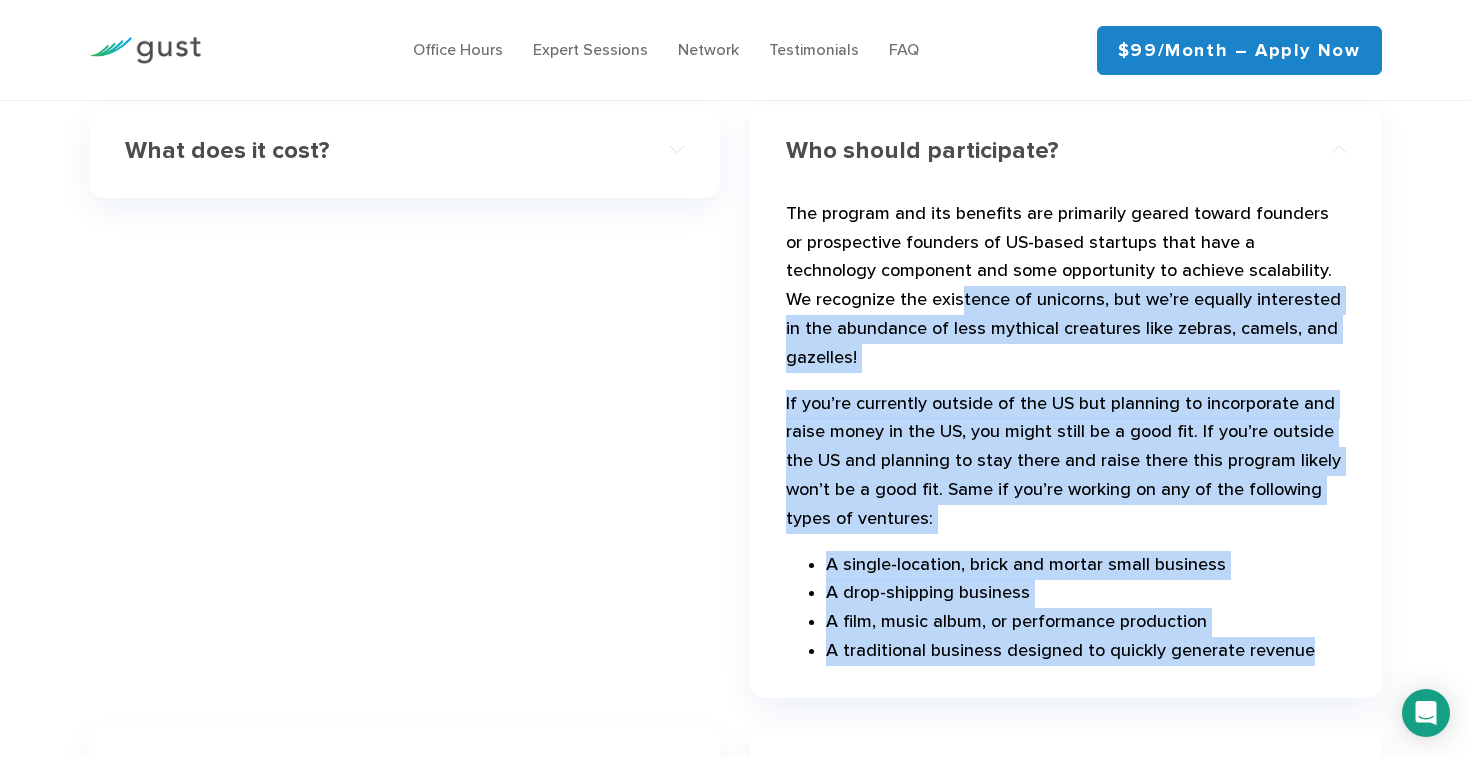 click on "Who should participate?
The program and its benefits are primarily geared toward founders or prospective founders of US-based startups that have a technology component and some opportunity to achieve scalability. We recognize the existence of unicorns, but we’re equally interested in the abundance of less mythical creatures like zebras, camels, and gazelles!
A single-location, brick and mortar small business
A drop-shipping business
A film, music album, or performance production
A traditional business designed to quickly generate revenue" at bounding box center (1066, 416) 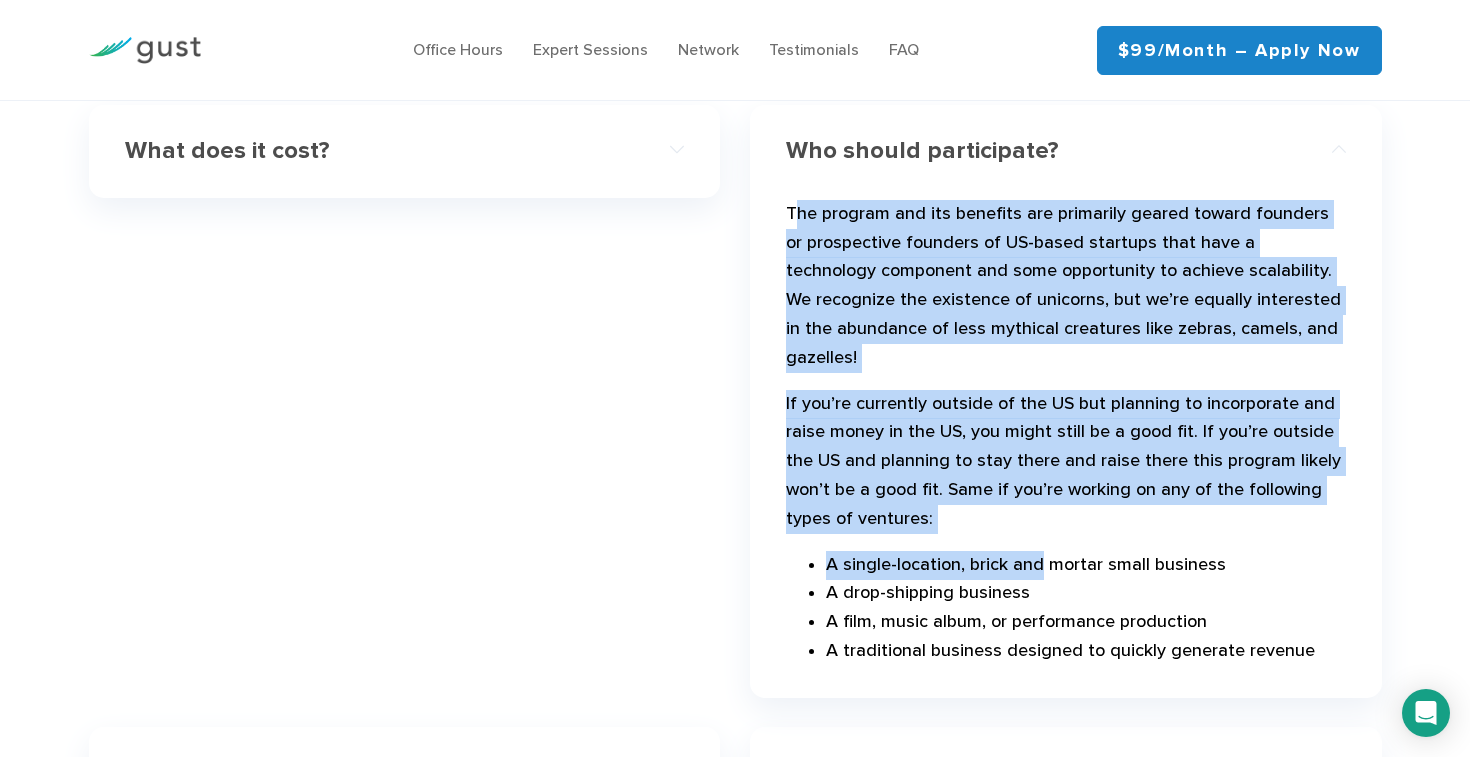 click on "The program and its benefits are primarily geared toward founders or prospective founders of US-based startups that have a technology component and some opportunity to achieve scalability. We recognize the existence of unicorns, but we’re equally interested in the abundance of less mythical creatures like zebras, camels, and gazelles!
If you’re currently outside of the US but planning to incorporate and raise money in the US, you might still be a good fit. If you’re outside the US and planning to stay there and raise there this program likely won’t be a good fit. Same if you’re working on any of the following types of ventures:
A single-location, brick and mortar small business
A drop-shipping business
A film, music album, or performance production
A traditional business designed to quickly generate revenue" at bounding box center [1066, 432] 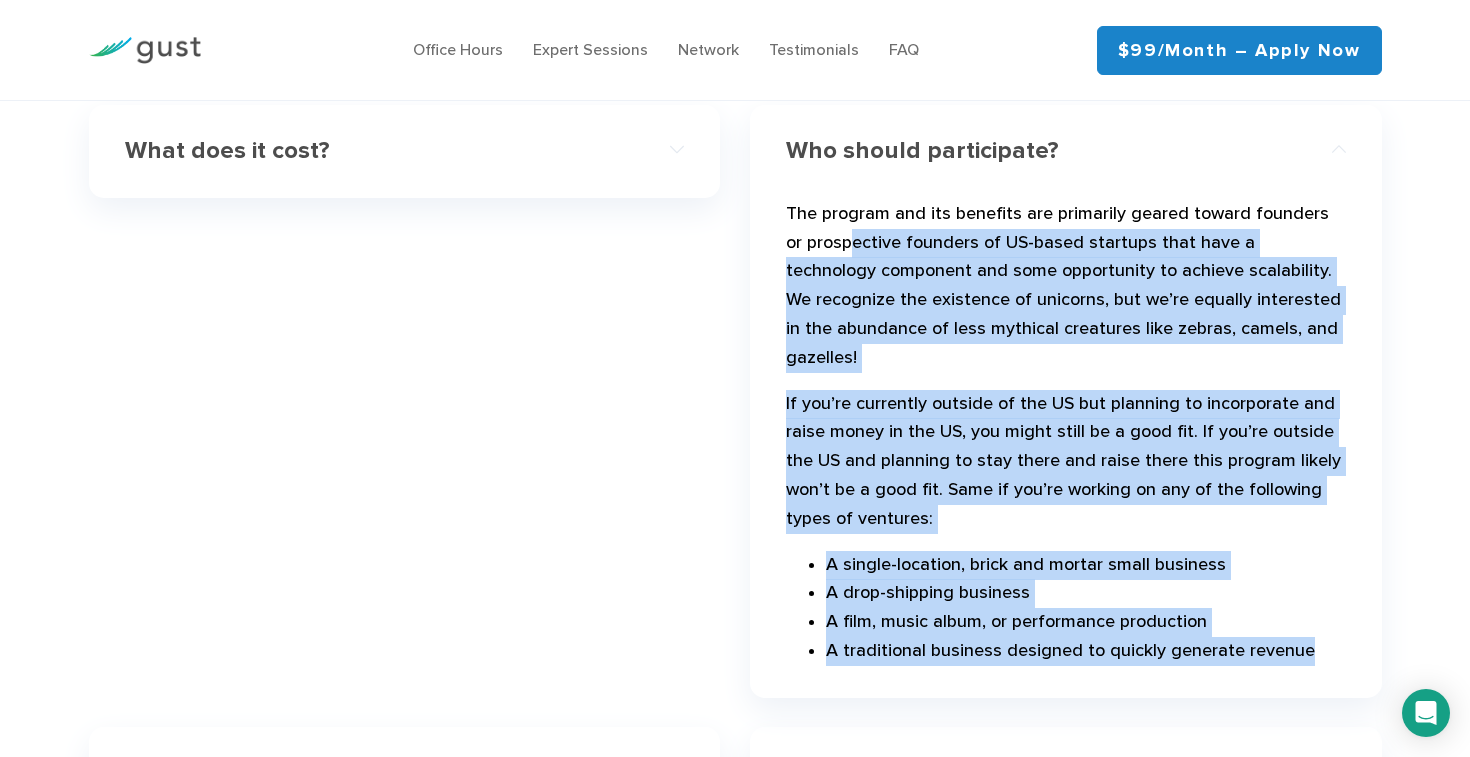 click on "Who should participate?
The program and its benefits are primarily geared toward founders or prospective founders of US-based startups that have a technology component and some opportunity to achieve scalability. We recognize the existence of unicorns, but we’re equally interested in the abundance of less mythical creatures like zebras, camels, and gazelles!
If you’re currently outside of the US but planning to incorporate and raise money in the US, you might still be a good fit. If you’re outside the US and planning to stay there and raise there this program likely won’t be a good fit. Same if you’re working on any of the following types of ventures:
A drop-shipping business" at bounding box center [1066, 401] 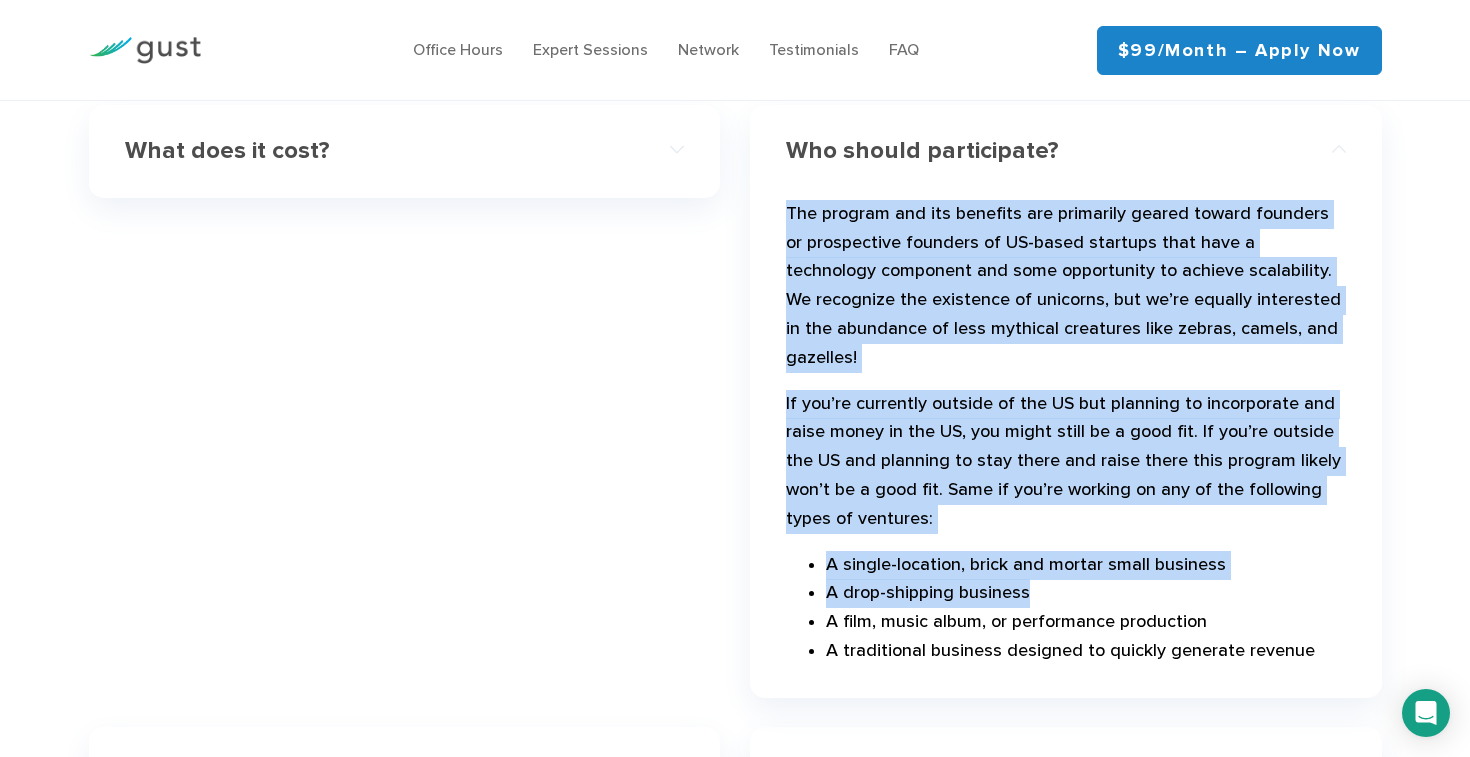 click on "The program and its benefits are primarily geared toward founders or prospective founders of US-based startups that have a technology component and some opportunity to achieve scalability. We recognize the existence of unicorns, but we’re equally interested in the abundance of less mythical creatures like zebras, camels, and gazelles!
If you’re currently outside of the US but planning to incorporate and raise money in the US, you might still be a good fit. If you’re outside the US and planning to stay there and raise there this program likely won’t be a good fit. Same if you’re working on any of the following types of ventures:
A single-location, brick and mortar small business
A drop-shipping business
A film, music album, or performance production
A traditional business designed to quickly generate revenue" at bounding box center [1066, 432] 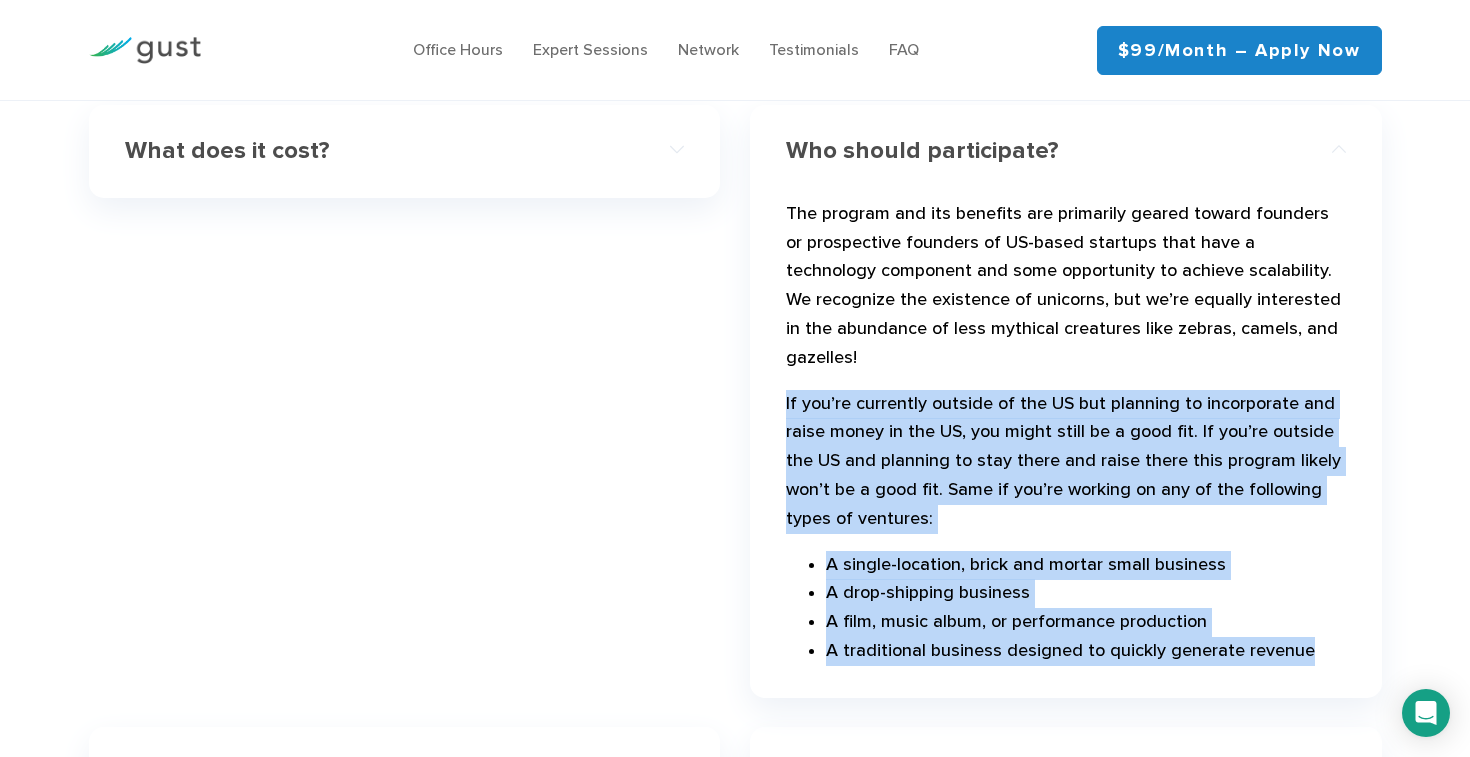 click on "Who should participate?
The program and its benefits are primarily geared toward founders or prospective founders of US-based startups that have a technology component and some opportunity to achieve scalability. We recognize the existence of unicorns, but we’re equally interested in the abundance of less mythical creatures like zebras, camels, and gazelles!
If you’re currently outside of the US but planning to incorporate and raise money in the US, you might still be a good fit. If you’re outside the US and planning to stay there and raise there this program likely won’t be a good fit. Same if you’re working on any of the following types of ventures:
A drop-shipping business" at bounding box center [1066, 401] 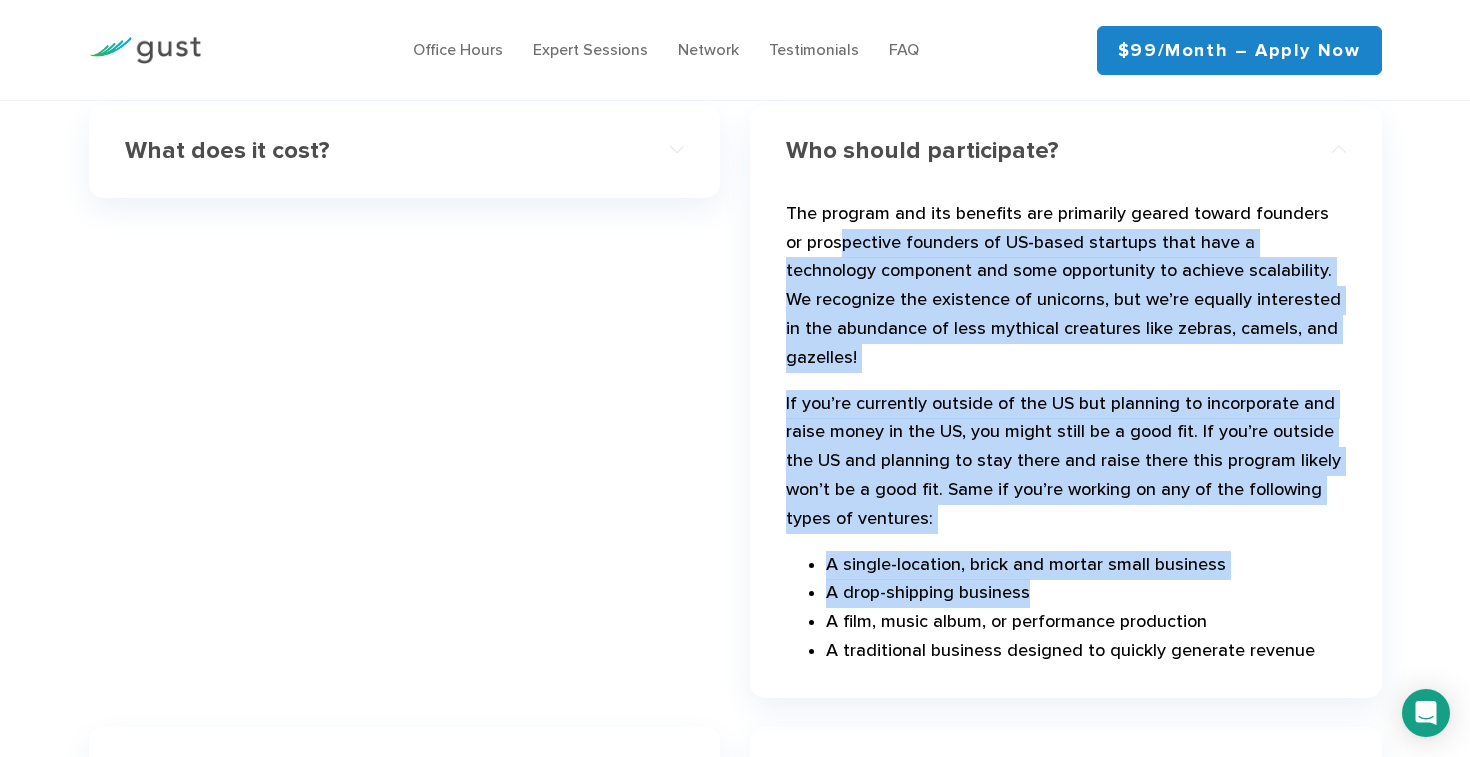 click on "The program and its benefits are primarily geared toward founders or prospective founders of US-based startups that have a technology component and some opportunity to achieve scalability. We recognize the existence of unicorns, but we’re equally interested in the abundance of less mythical creatures like zebras, camels, and gazelles!
If you’re currently outside of the US but planning to incorporate and raise money in the US, you might still be a good fit. If you’re outside the US and planning to stay there and raise there this program likely won’t be a good fit. Same if you’re working on any of the following types of ventures:
A single-location, brick and mortar small business
A drop-shipping business
A film, music album, or performance production
A traditional business designed to quickly generate revenue" at bounding box center (1066, 432) 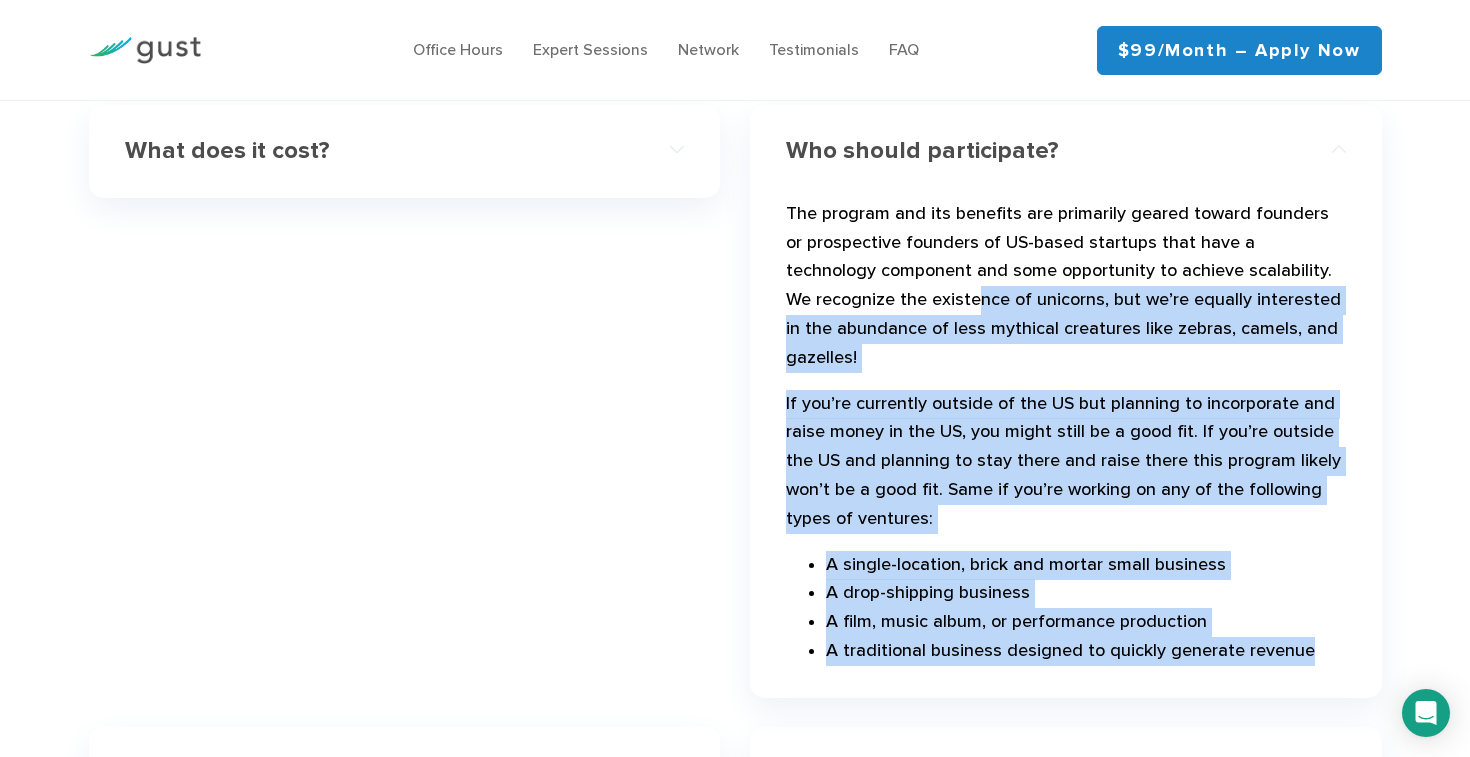 click on "Who should participate?
The program and its benefits are primarily geared toward founders or prospective founders of US-based startups that have a technology component and some opportunity to achieve scalability. We recognize the existence of unicorns, but we’re equally interested in the abundance of less mythical creatures like zebras, camels, and gazelles!
A single-location, brick and mortar small business
A drop-shipping business
A film, music album, or performance production
A traditional business designed to quickly generate revenue" at bounding box center (1066, 416) 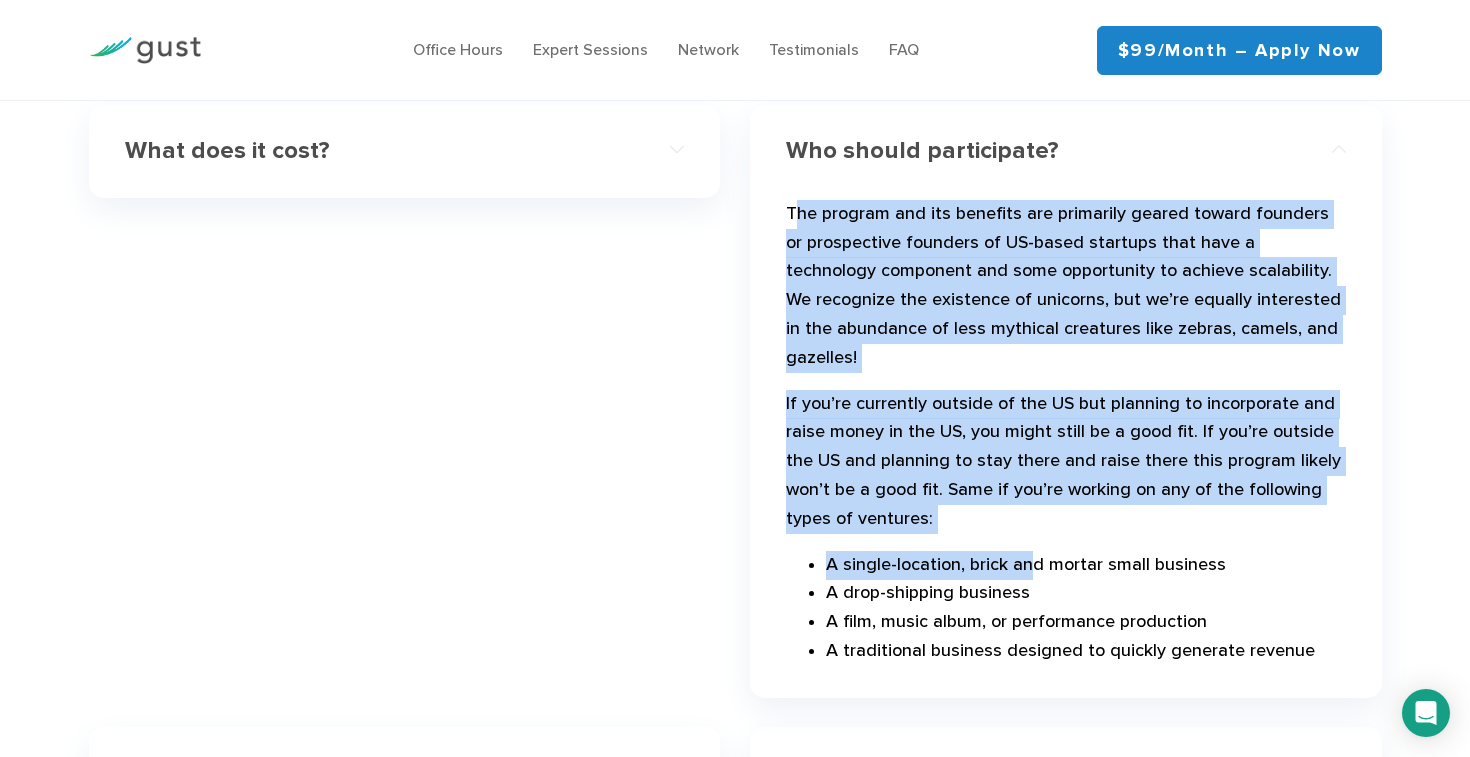 click on "The program and its benefits are primarily geared toward founders or prospective founders of US-based startups that have a technology component and some opportunity to achieve scalability. We recognize the existence of unicorns, but we’re equally interested in the abundance of less mythical creatures like zebras, camels, and gazelles!
If you’re currently outside of the US but planning to incorporate and raise money in the US, you might still be a good fit. If you’re outside the US and planning to stay there and raise there this program likely won’t be a good fit. Same if you’re working on any of the following types of ventures:
A single-location, brick and mortar small business
A drop-shipping business
A film, music album, or performance production
A traditional business designed to quickly generate revenue" at bounding box center (1066, 432) 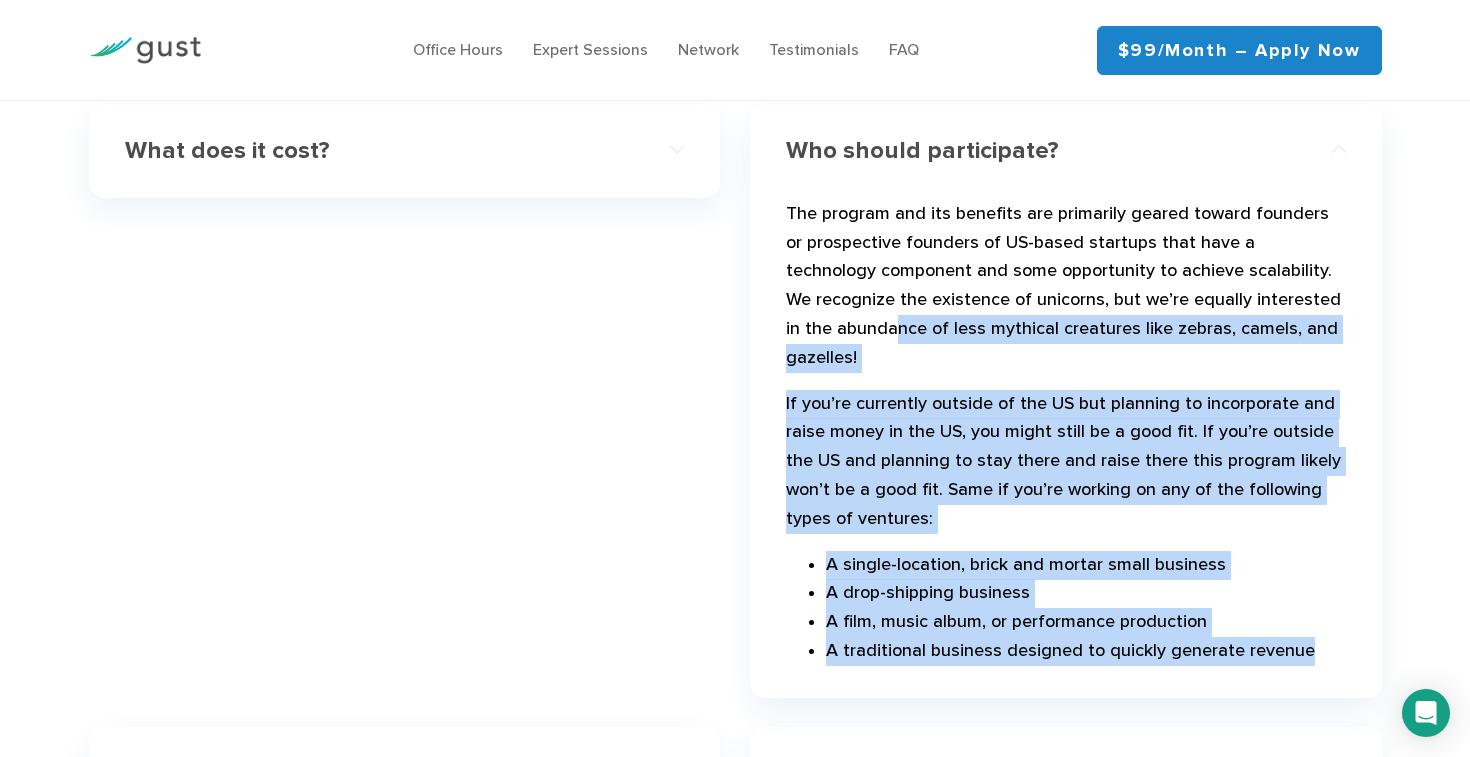 click on "Who should participate?
The program and its benefits are primarily geared toward founders or prospective founders of US-based startups that have a technology component and some opportunity to achieve scalability. We recognize the existence of unicorns, but we’re equally interested in the abundance of less mythical creatures like zebras, camels, and gazelles!
If you’re currently outside of the US but planning to incorporate and raise money in the US, you might still be a good fit. If you’re outside the US and planning to stay there and raise there this program likely won’t be a good fit. Same if you’re working on any of the following types of ventures:
A drop-shipping business" at bounding box center (1066, 401) 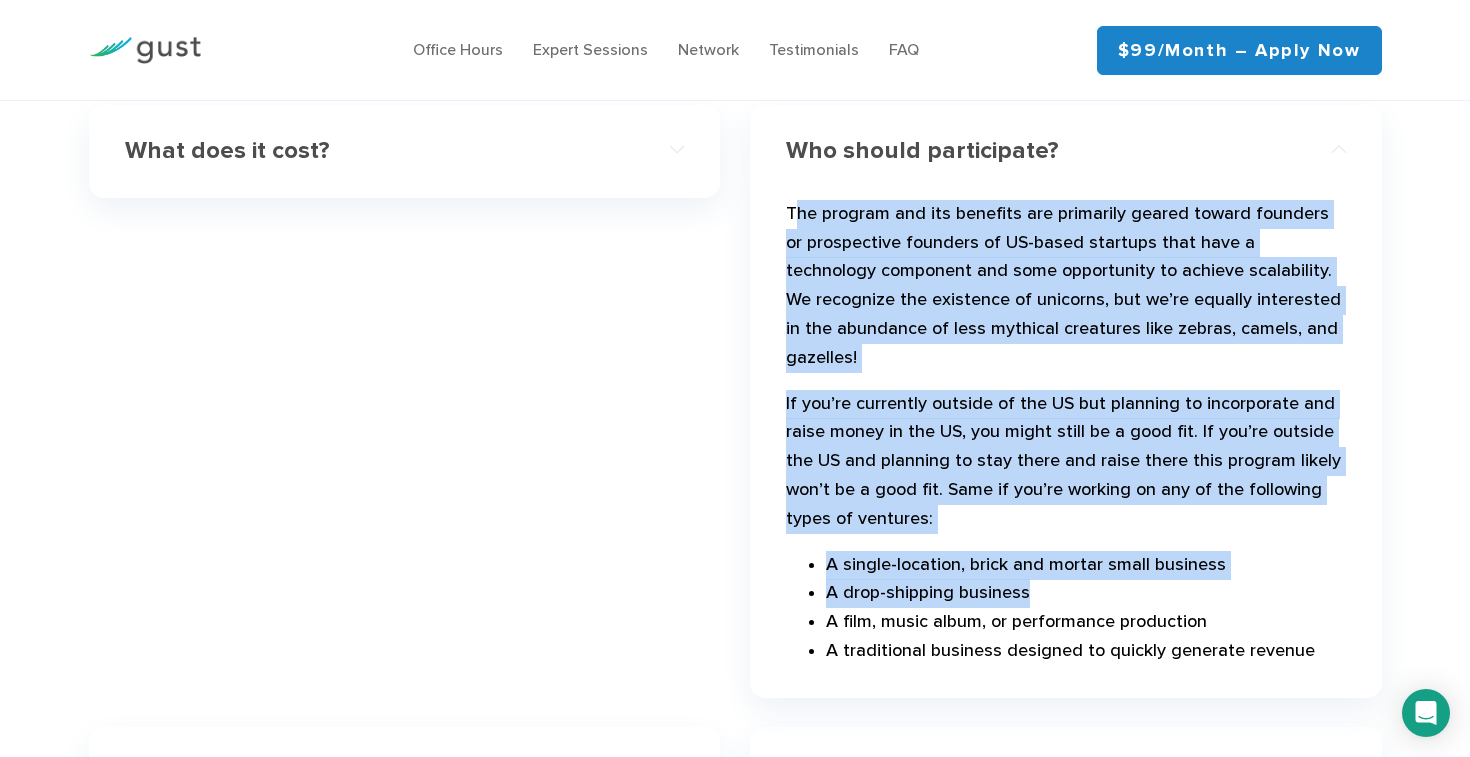 click on "The program and its benefits are primarily geared toward founders or prospective founders of US-based startups that have a technology component and some opportunity to achieve scalability. We recognize the existence of unicorns, but we’re equally interested in the abundance of less mythical creatures like zebras, camels, and gazelles!
If you’re currently outside of the US but planning to incorporate and raise money in the US, you might still be a good fit. If you’re outside the US and planning to stay there and raise there this program likely won’t be a good fit. Same if you’re working on any of the following types of ventures:
A single-location, brick and mortar small business
A drop-shipping business
A film, music album, or performance production
A traditional business designed to quickly generate revenue" at bounding box center [1066, 432] 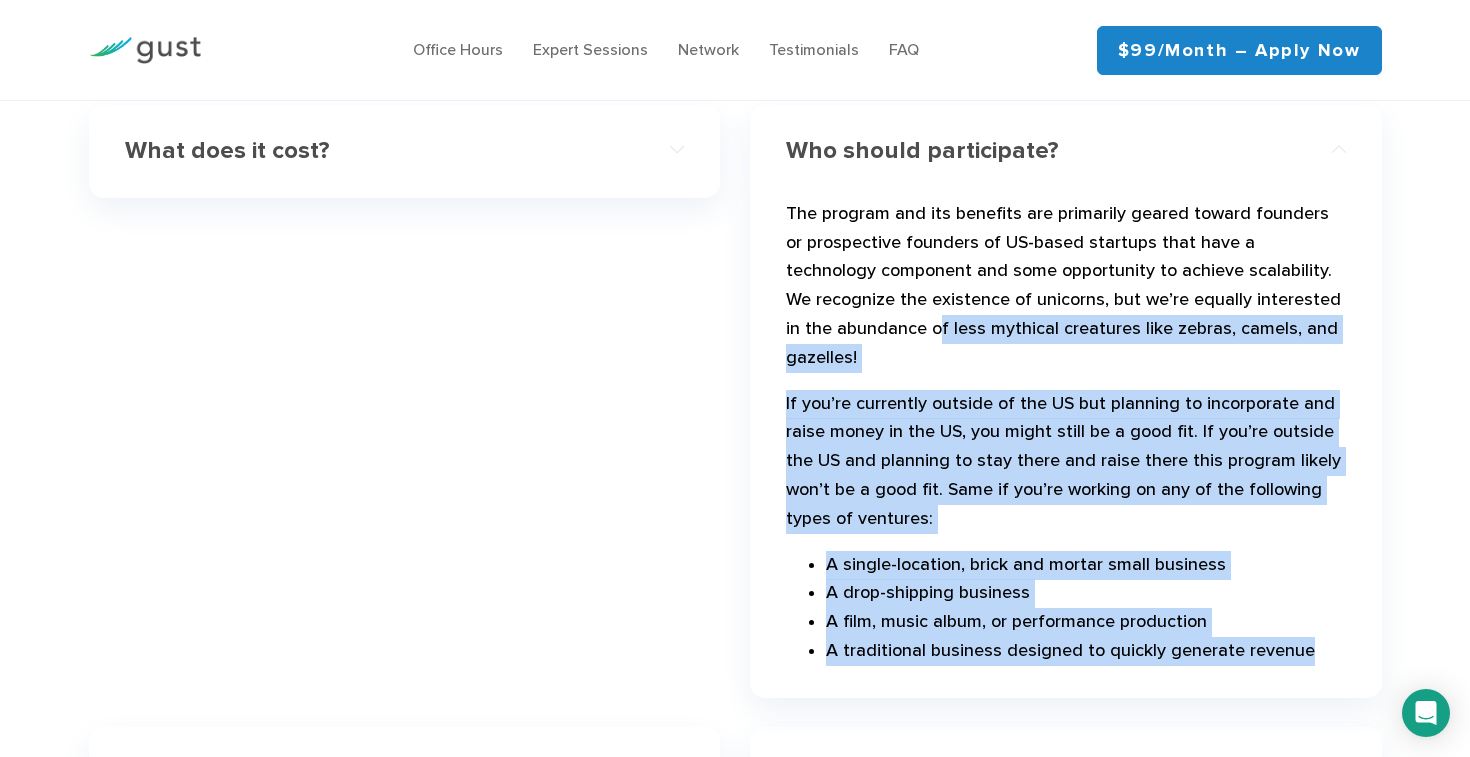 click on "Who should participate?
The program and its benefits are primarily geared toward founders or prospective founders of US-based startups that have a technology component and some opportunity to achieve scalability. We recognize the existence of unicorns, but we’re equally interested in the abundance of less mythical creatures like zebras, camels, and gazelles!
If you’re currently outside of the US but planning to incorporate and raise money in the US, you might still be a good fit. If you’re outside the US and planning to stay there and raise there this program likely won’t be a good fit. Same if you’re working on any of the following types of ventures:
A drop-shipping business" at bounding box center (1066, 401) 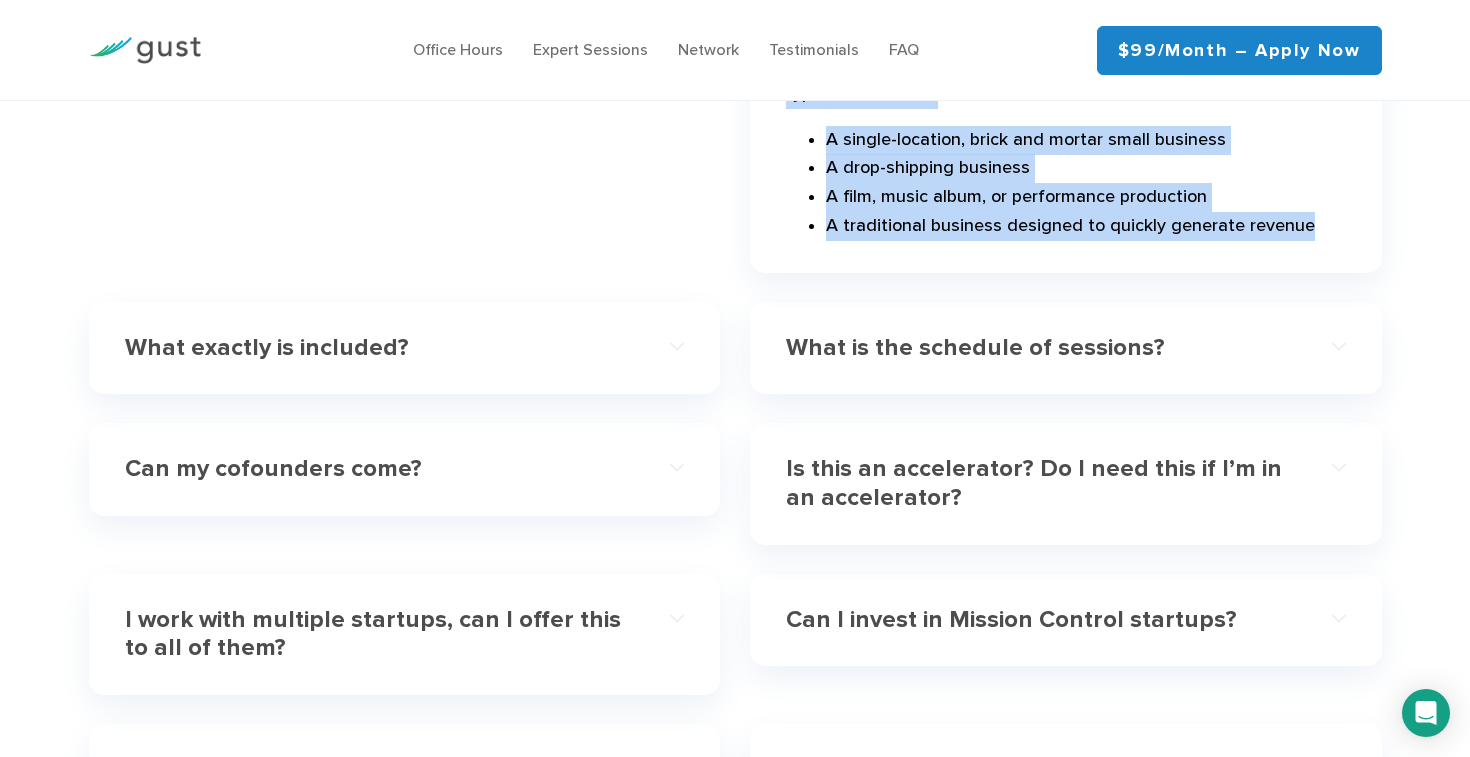 scroll, scrollTop: 6249, scrollLeft: 0, axis: vertical 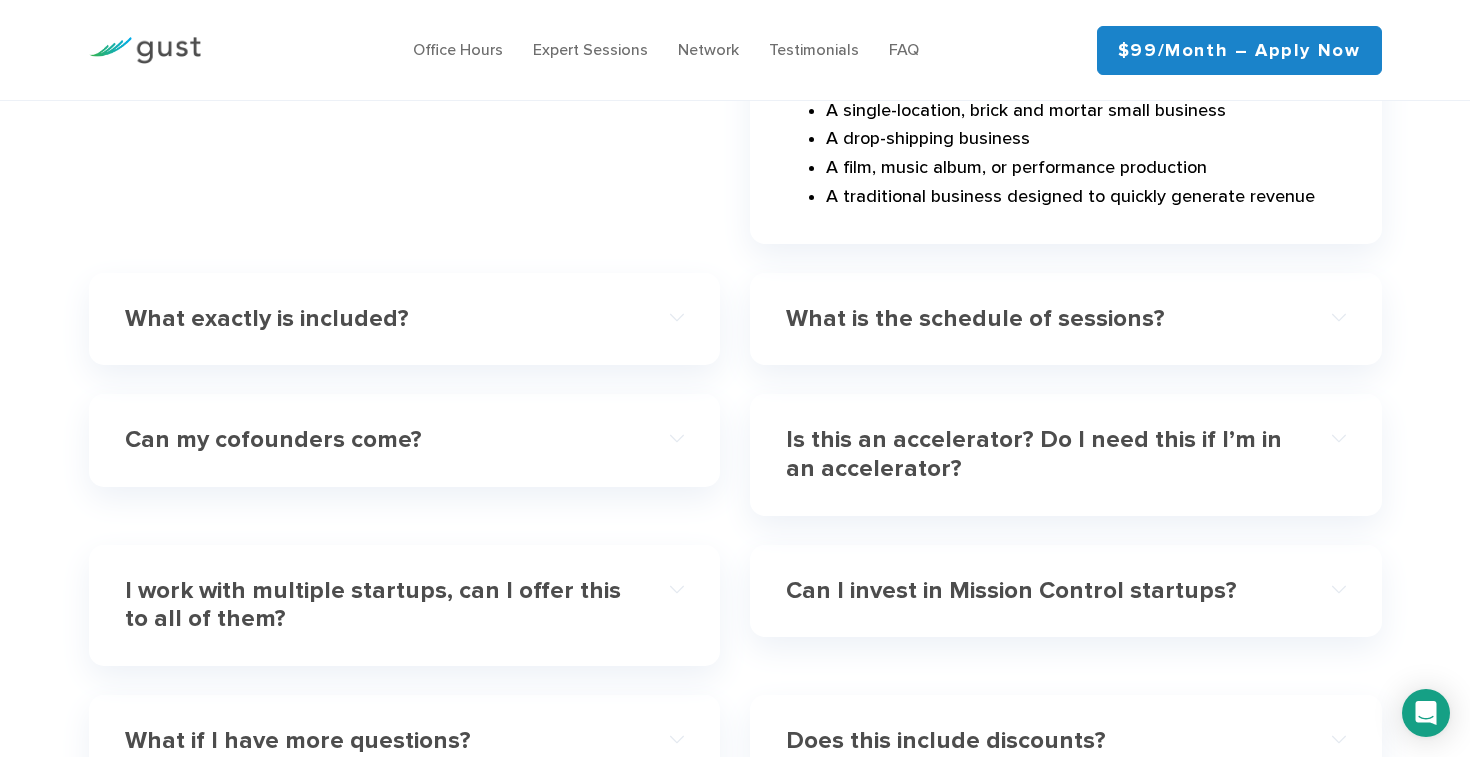click on "What is the schedule of sessions?" at bounding box center [1038, 319] 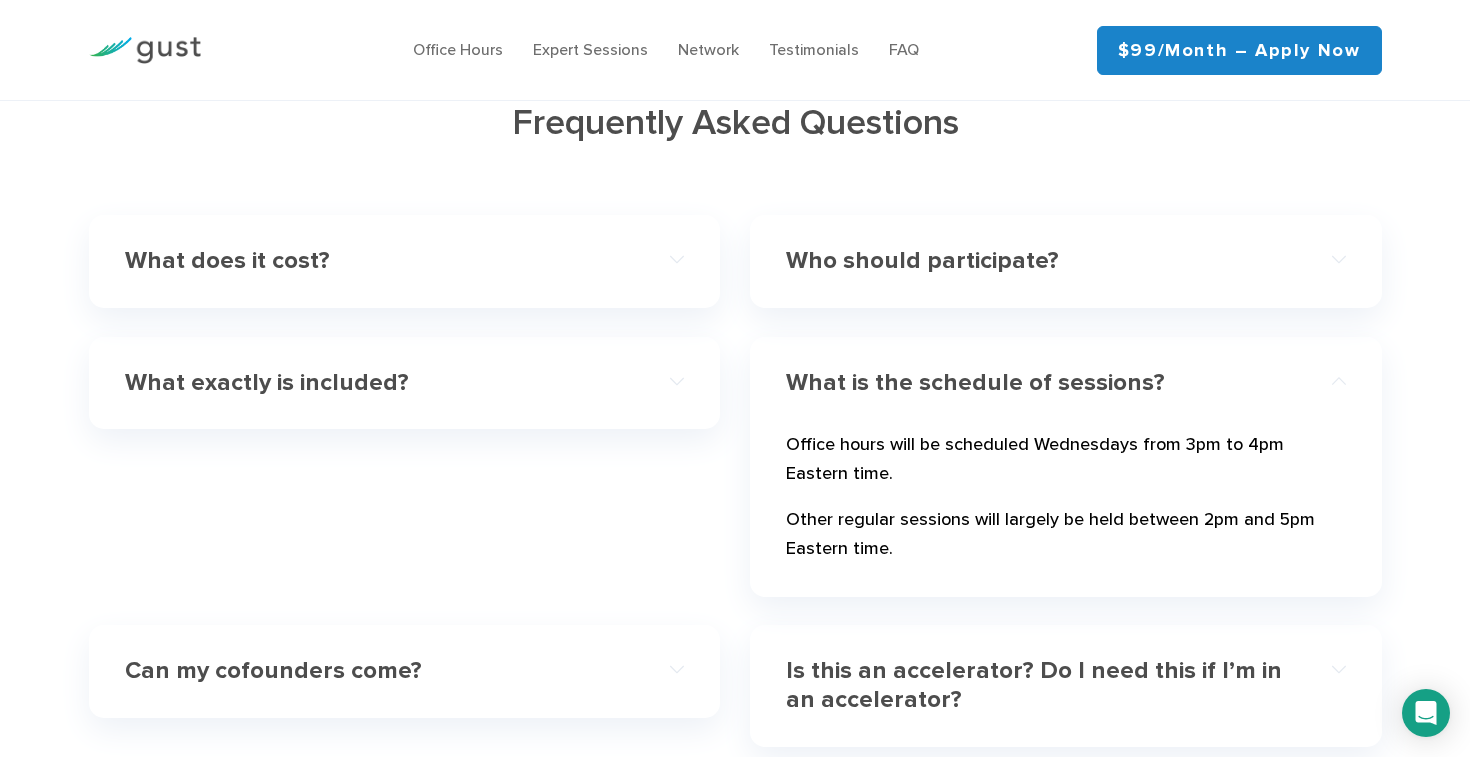 scroll, scrollTop: 5826, scrollLeft: 0, axis: vertical 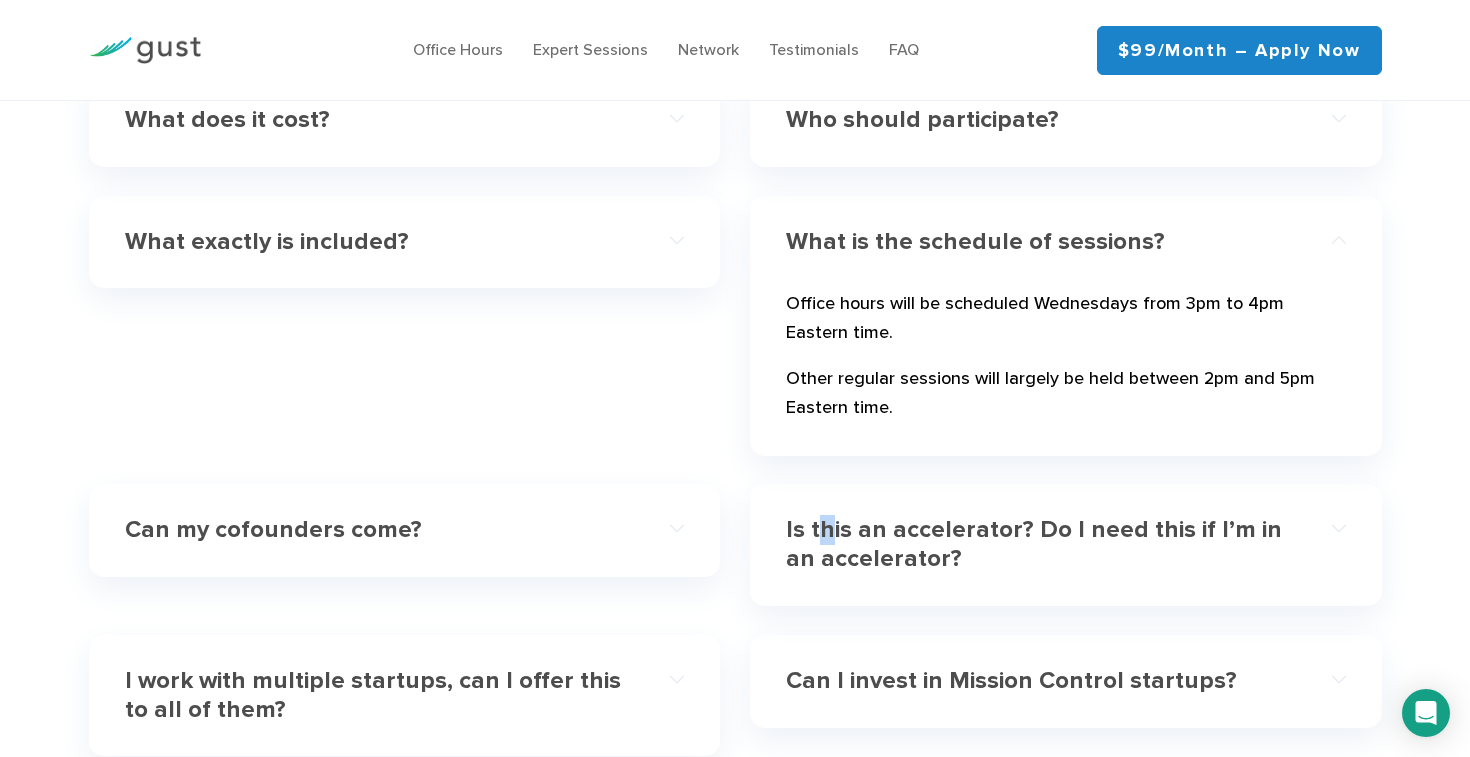 click on "Is this an accelerator? Do I need this if I’m in an accelerator?" at bounding box center [1038, 545] 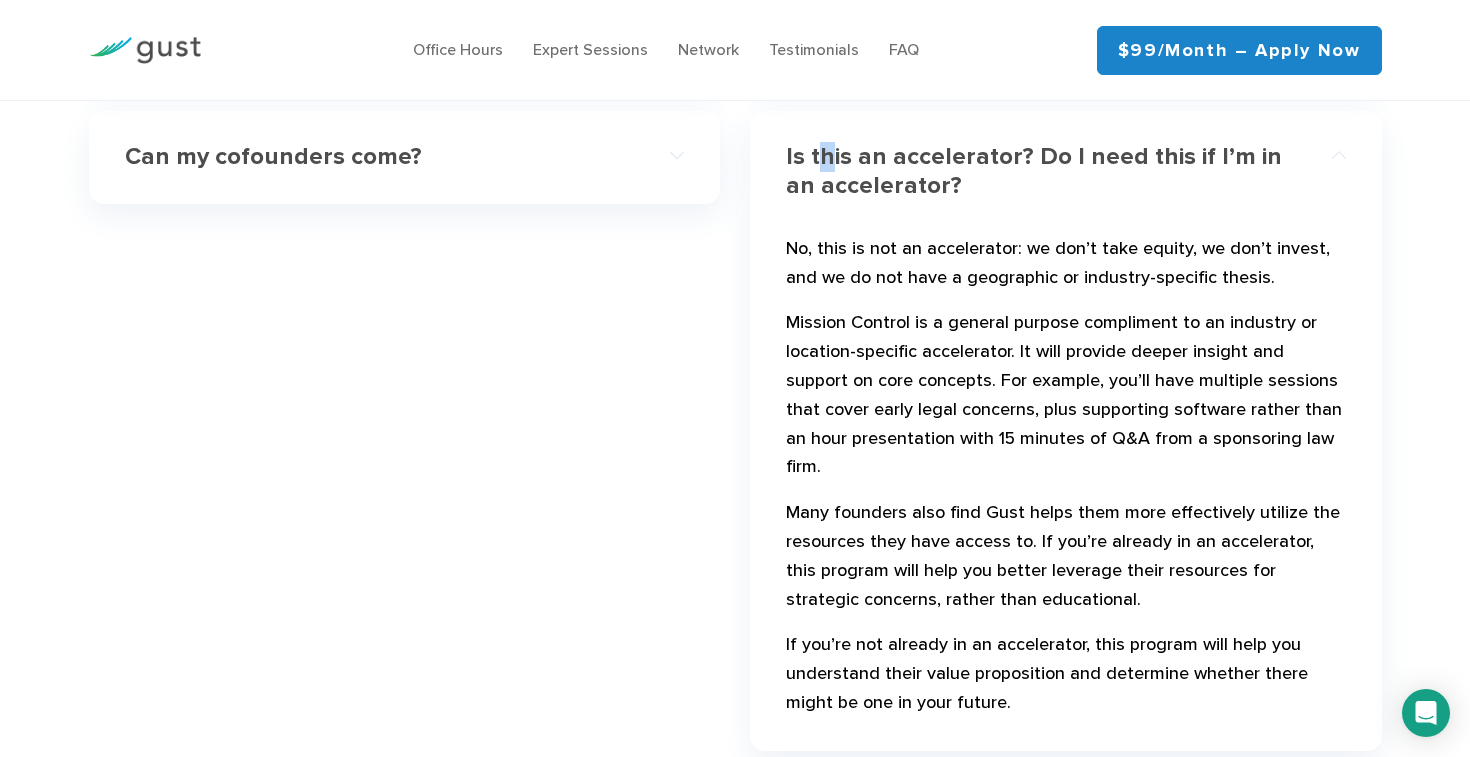 scroll, scrollTop: 6038, scrollLeft: 0, axis: vertical 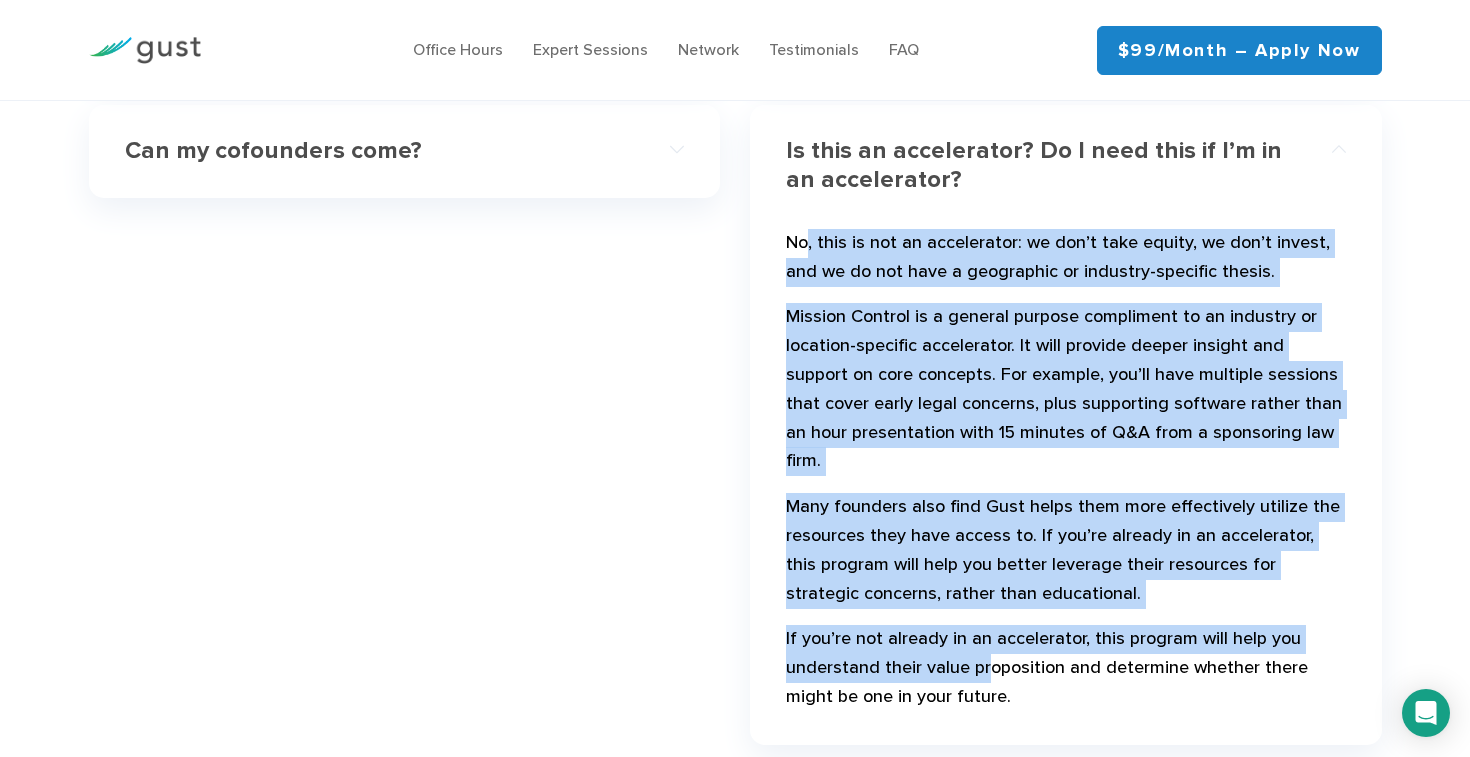drag, startPoint x: 805, startPoint y: 204, endPoint x: 986, endPoint y: 640, distance: 472.07733 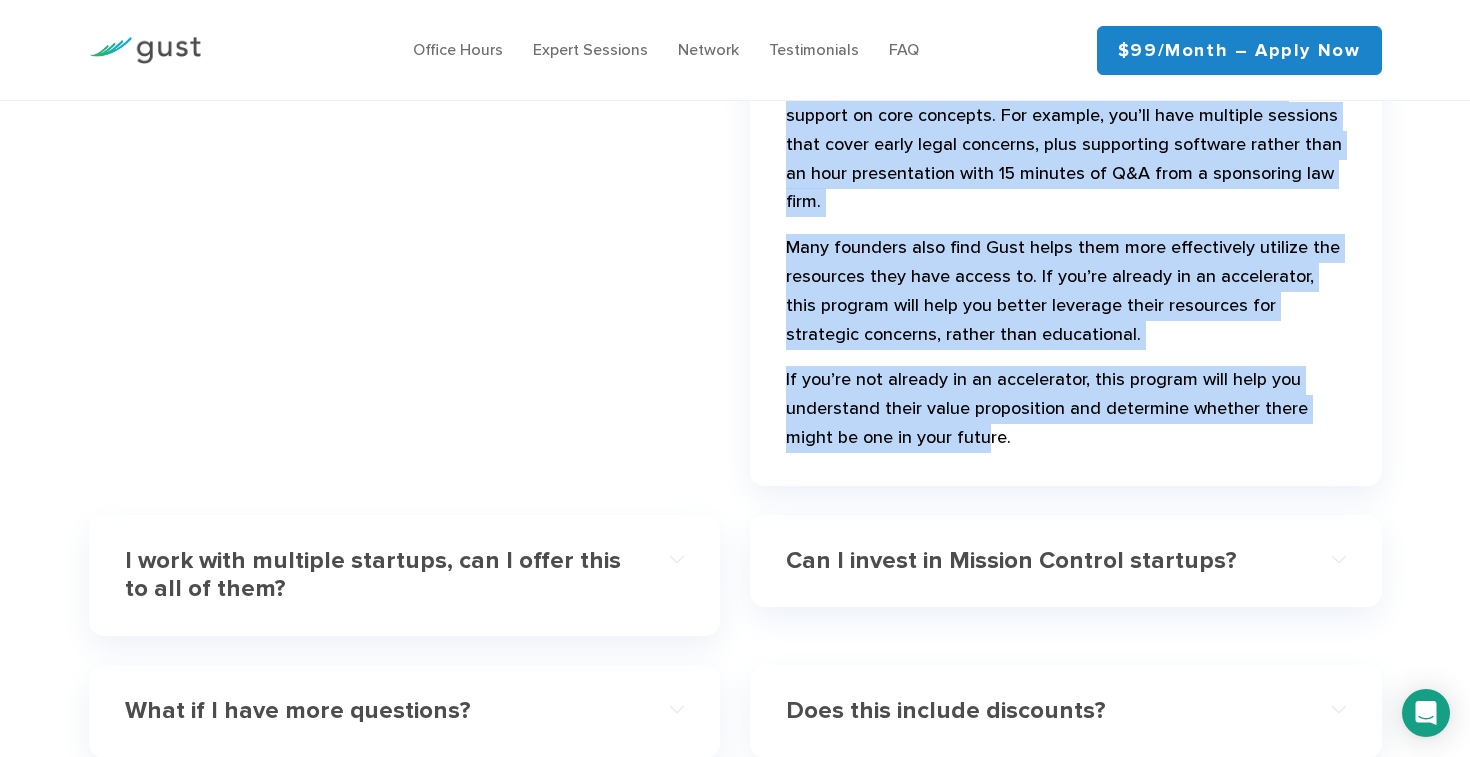 scroll, scrollTop: 6391, scrollLeft: 0, axis: vertical 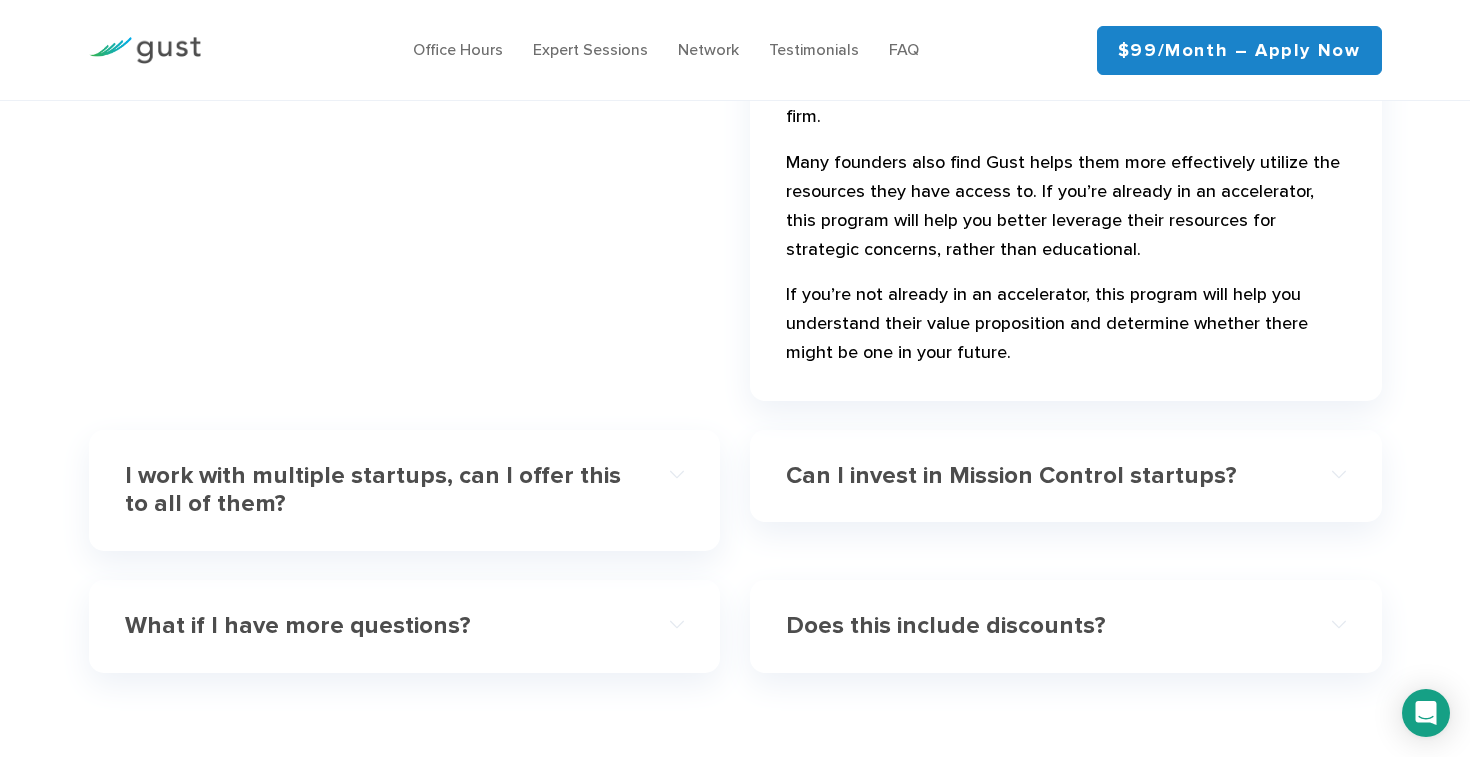 click on "I work with multiple startups, can I offer this to all of them?" at bounding box center (405, 491) 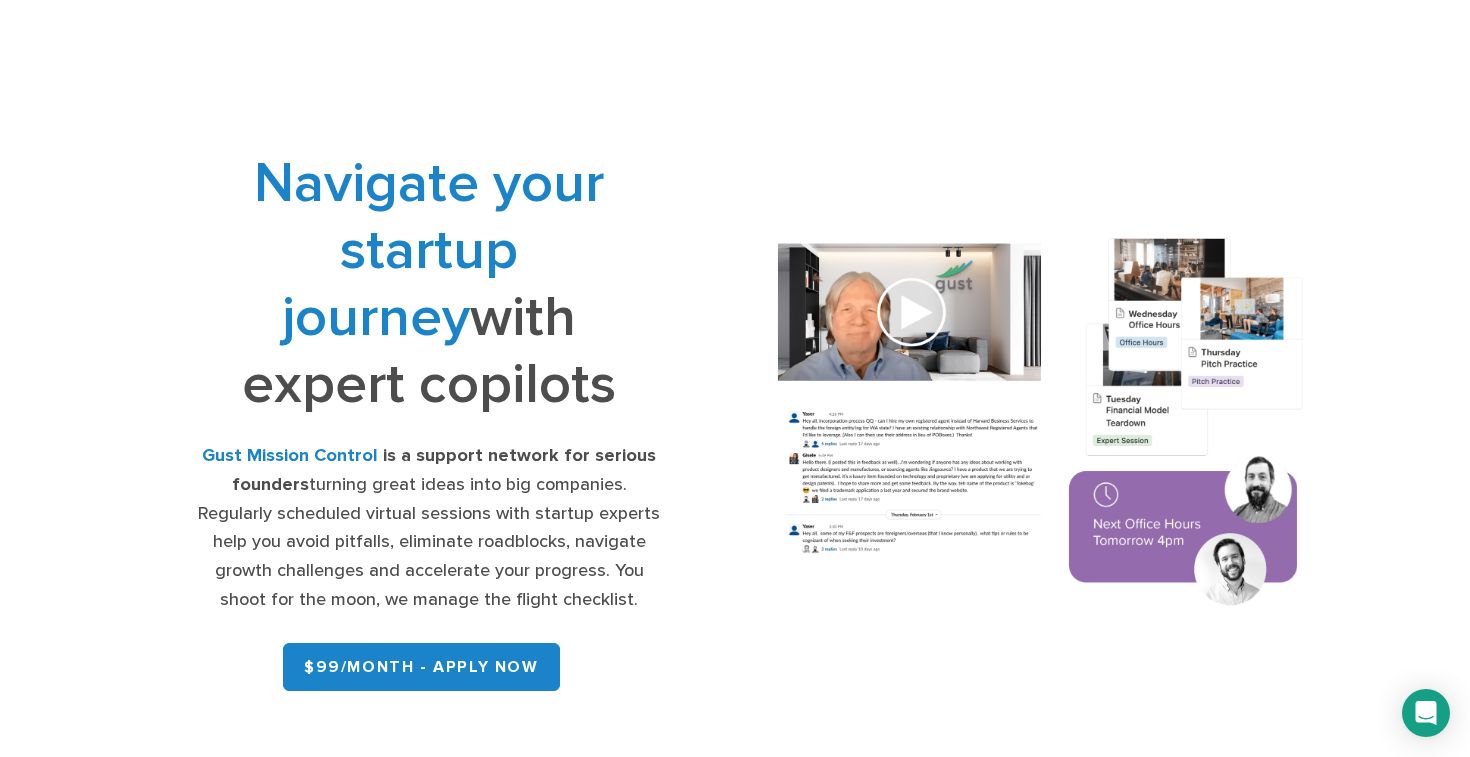scroll, scrollTop: 202, scrollLeft: 0, axis: vertical 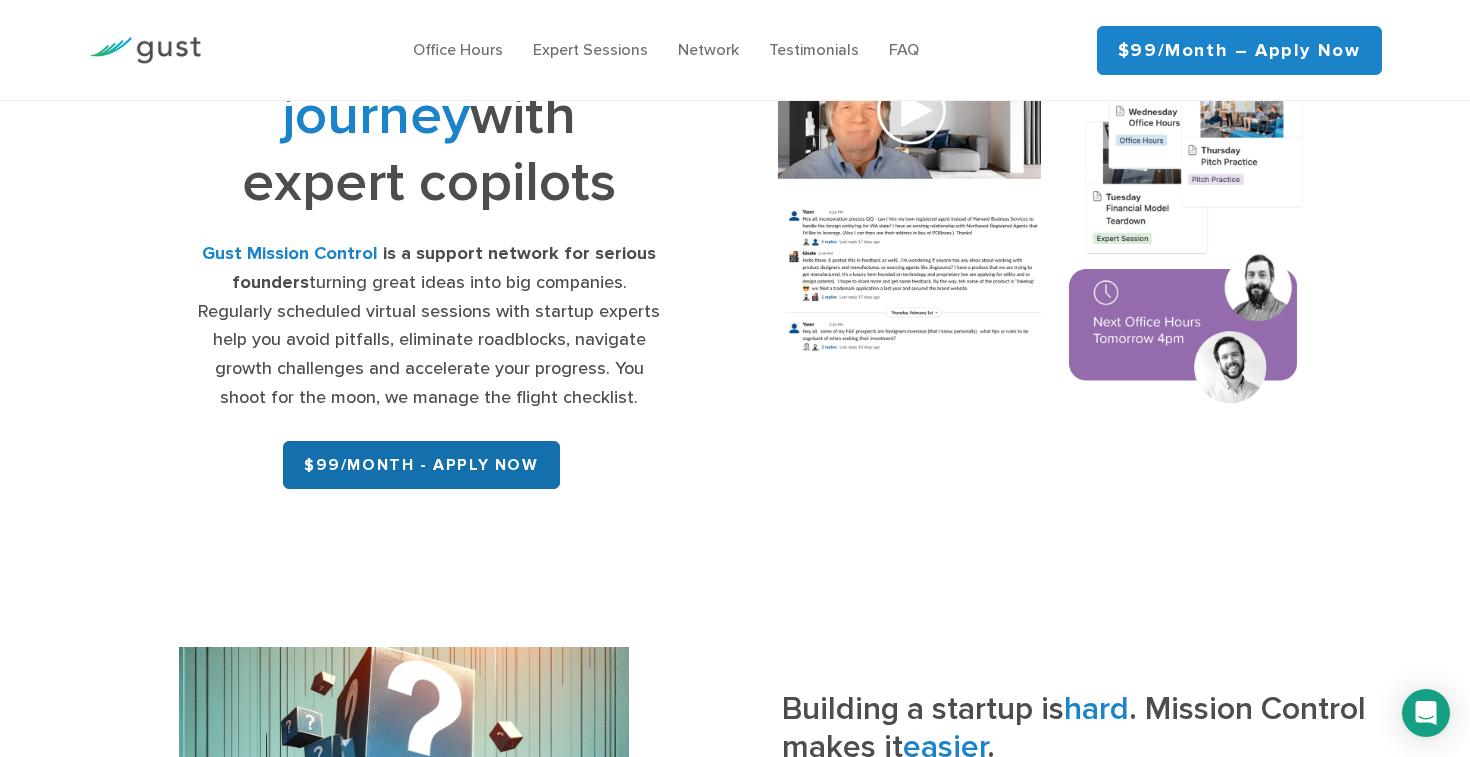 click on "$99/month - APPLY NOW" at bounding box center [421, 465] 